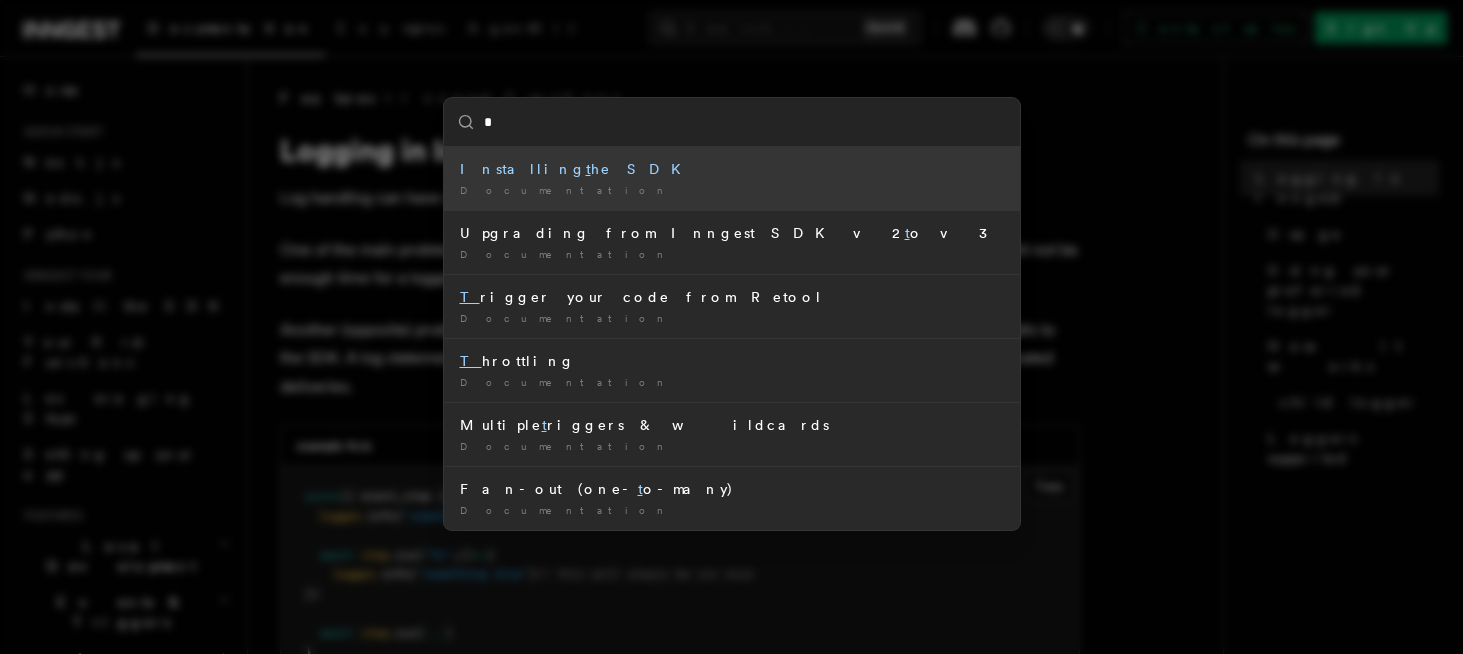 scroll, scrollTop: 0, scrollLeft: 0, axis: both 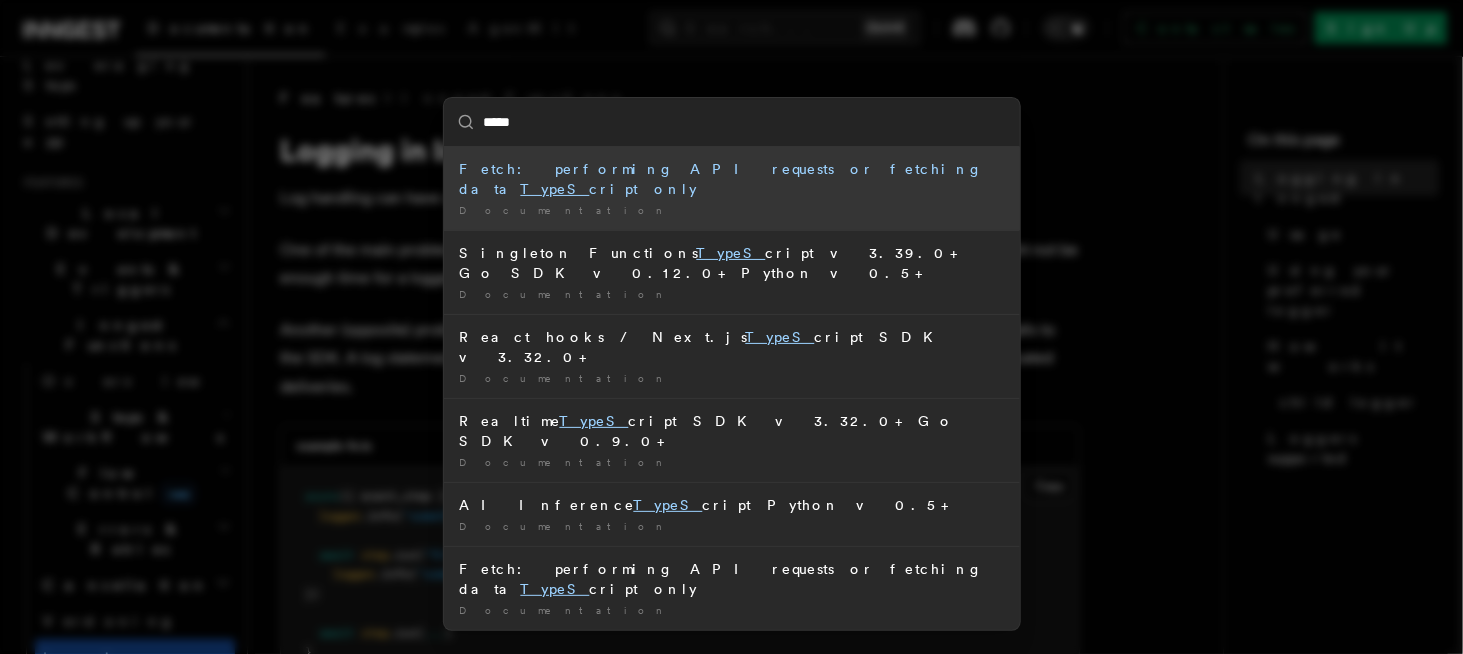 type on "******" 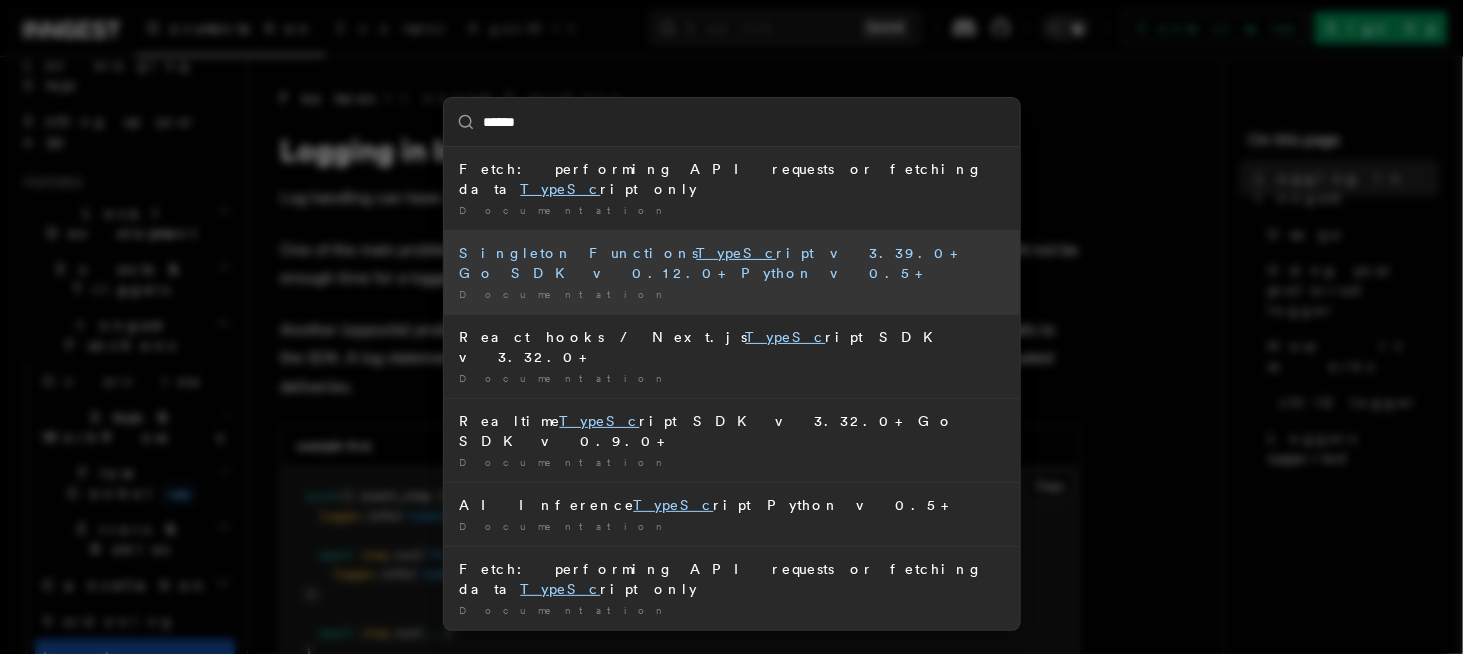 click on "Singleton Functions  TypeSc ript v3.39.0+ Go SDK v0.12.0+ Python v0.5+" at bounding box center [732, 263] 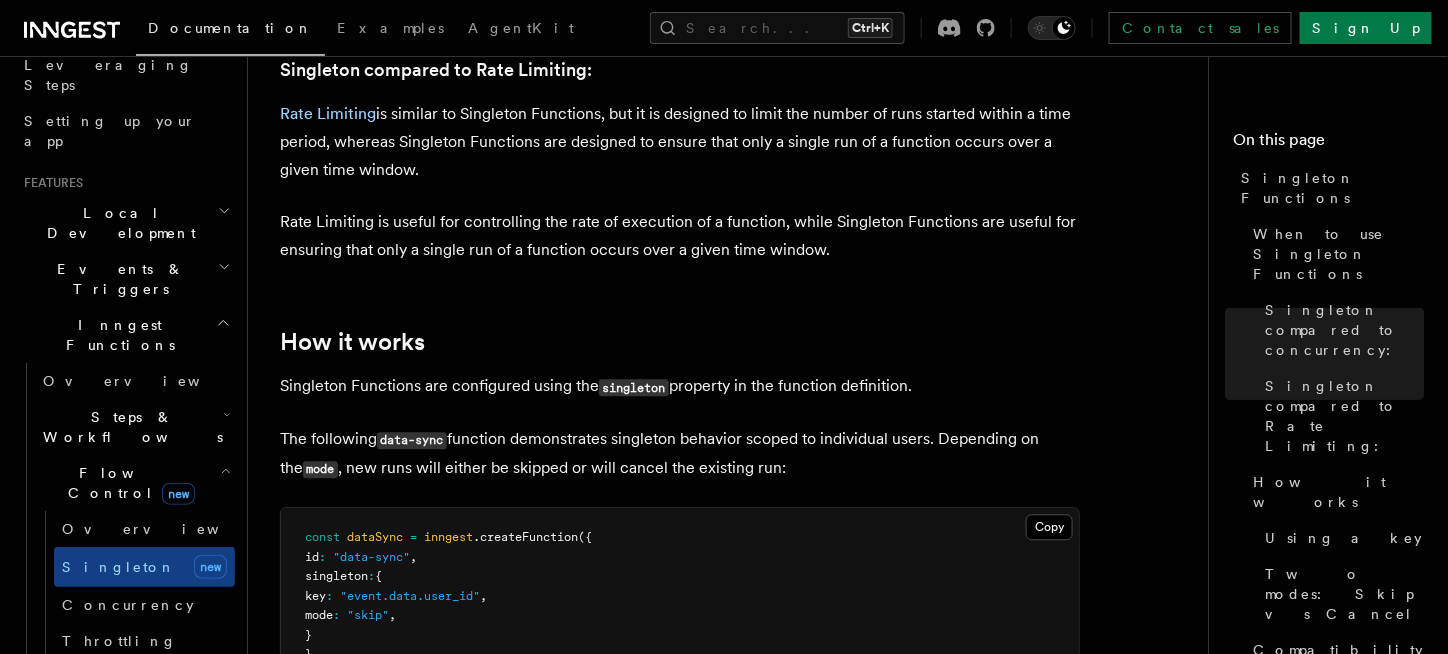 scroll, scrollTop: 1666, scrollLeft: 0, axis: vertical 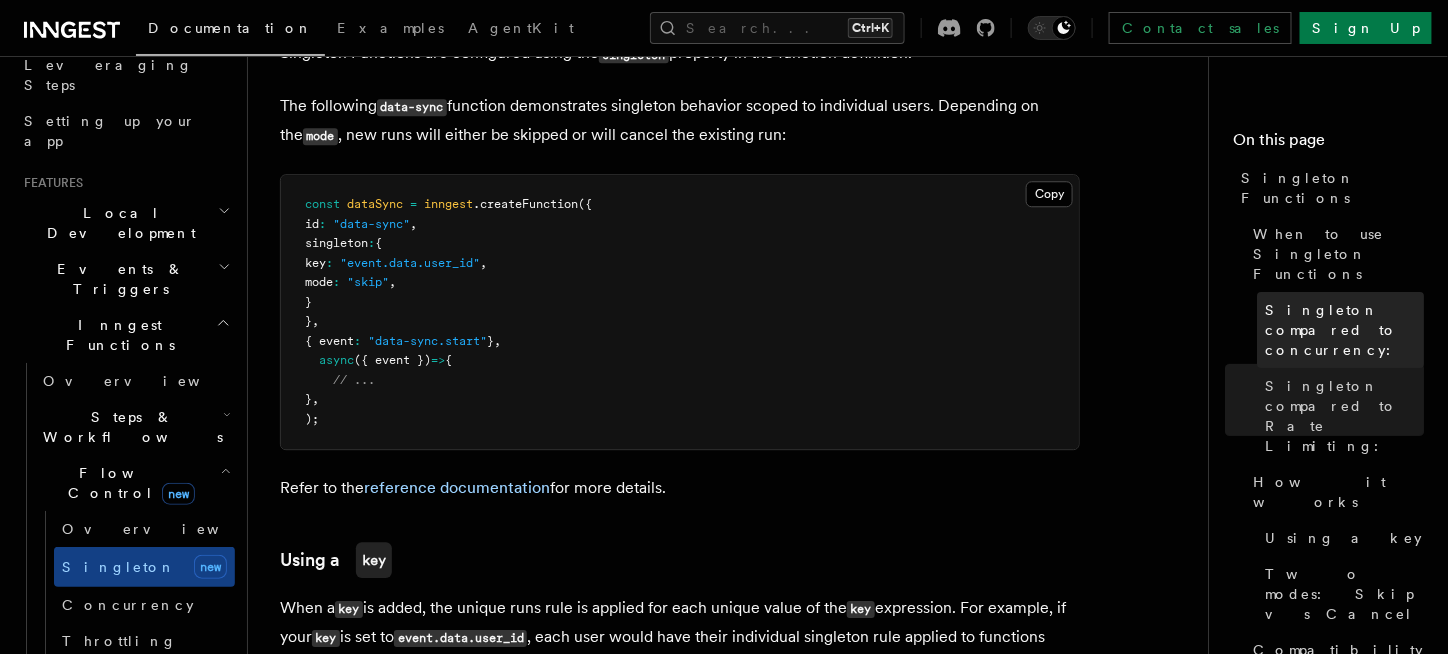 click on "Singleton compared to concurrency:" at bounding box center [1340, 330] 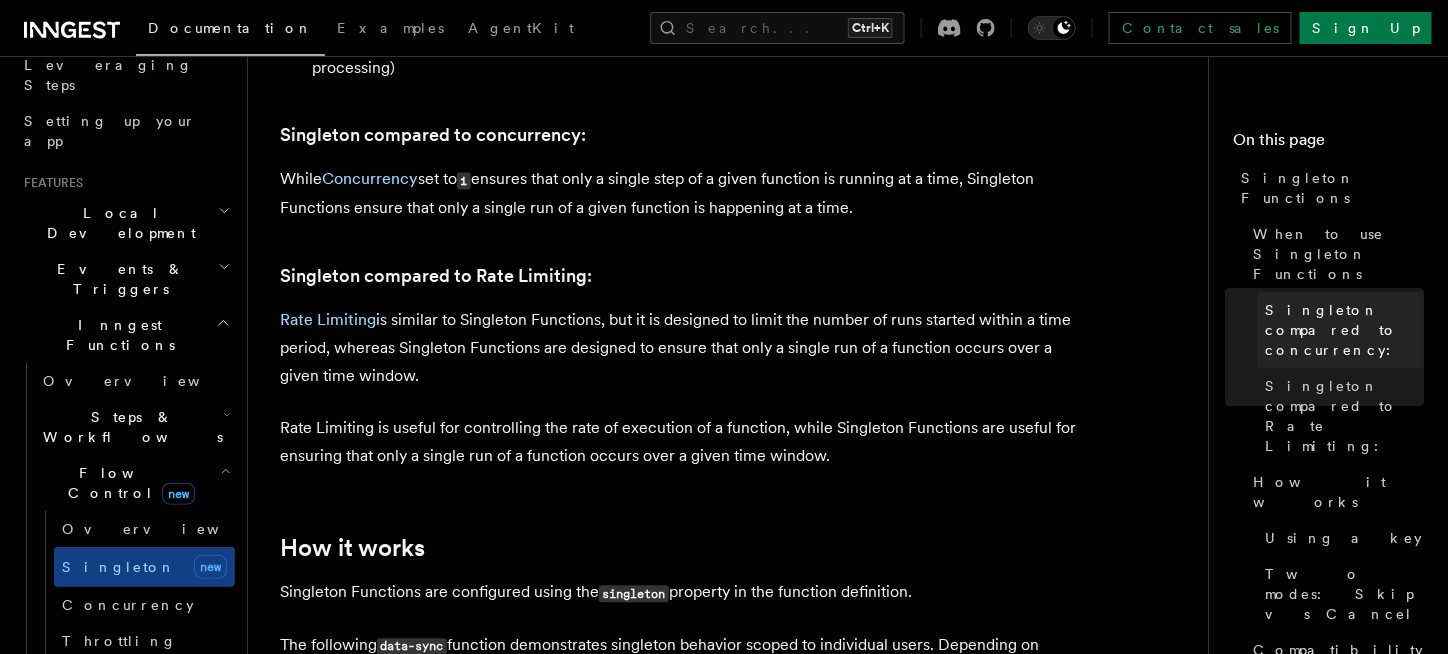 scroll, scrollTop: 1124, scrollLeft: 0, axis: vertical 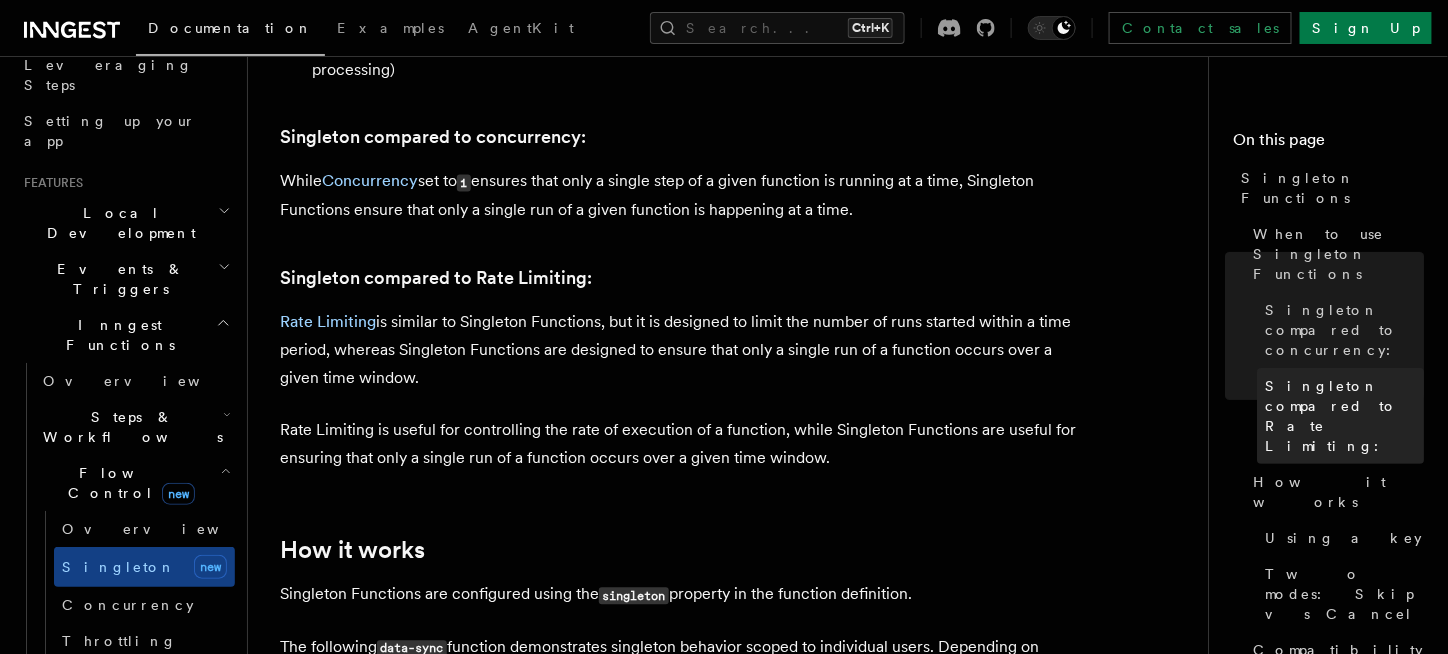 click on "Singleton compared to Rate Limiting:" at bounding box center [1344, 416] 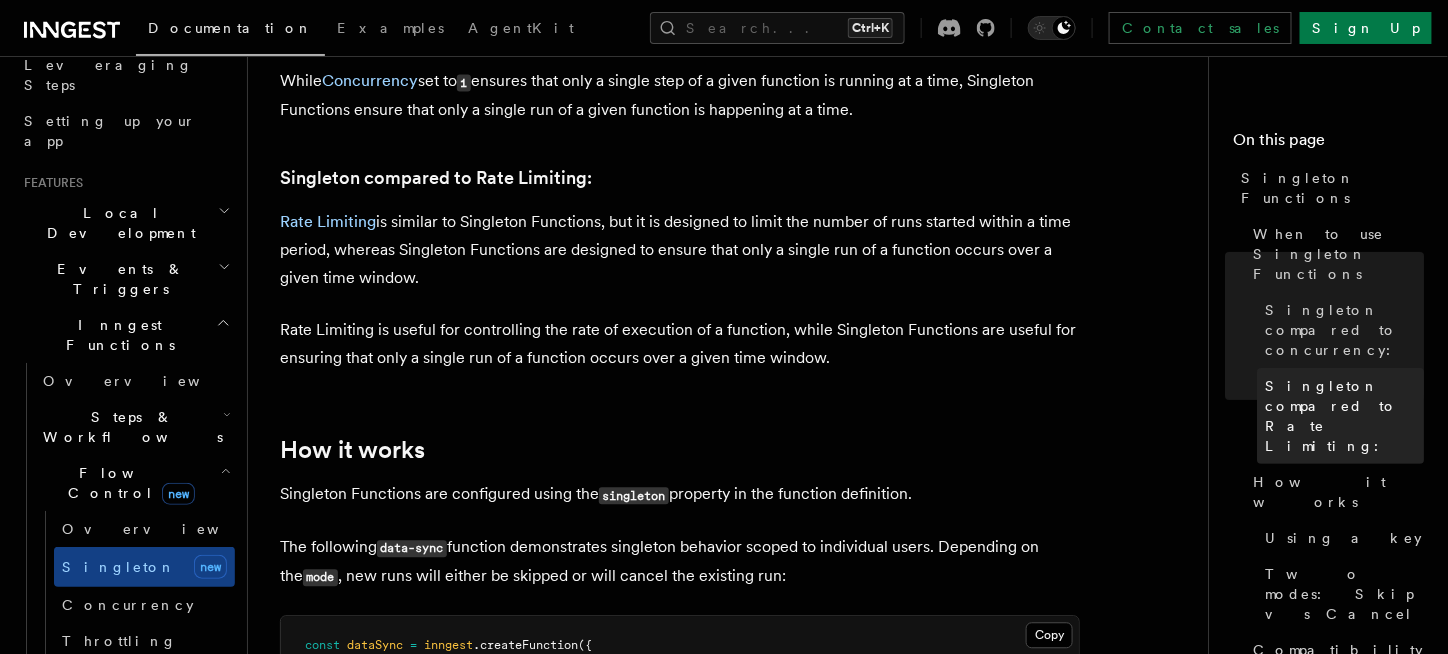 scroll, scrollTop: 1265, scrollLeft: 0, axis: vertical 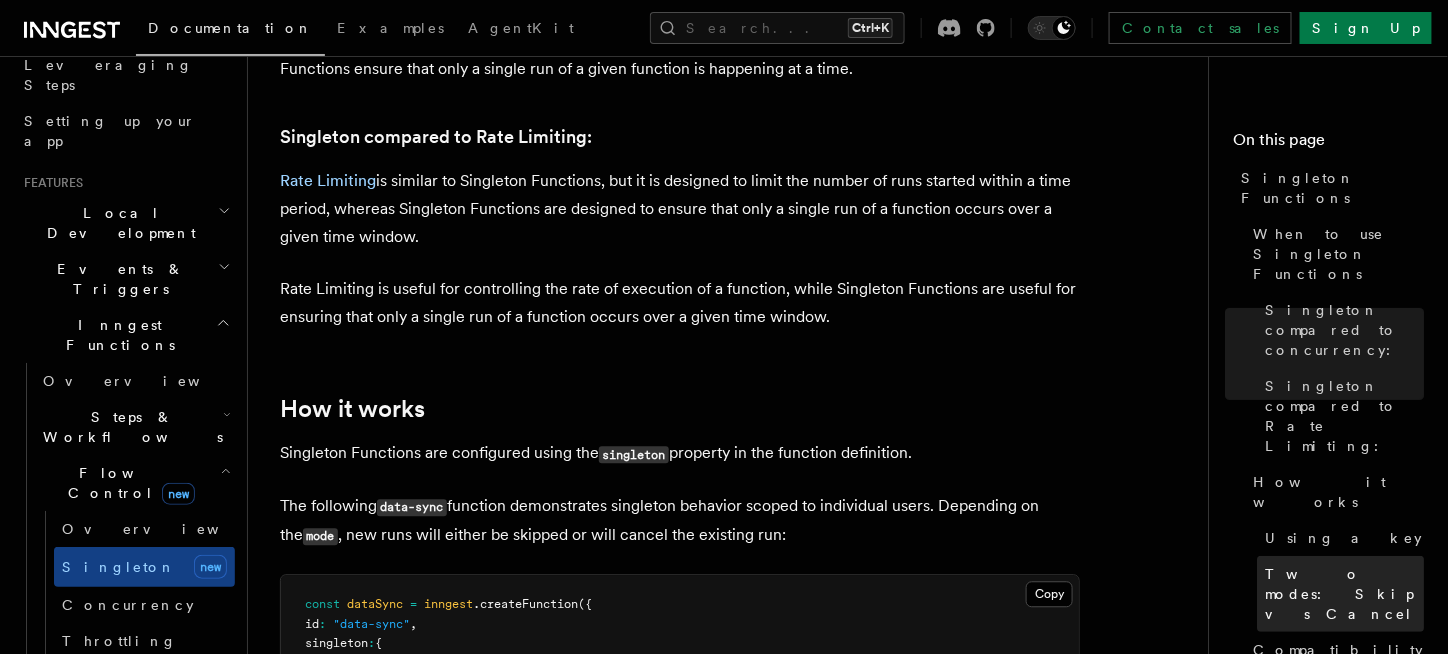 click on "Two modes: Skip vs Cancel" at bounding box center [1344, 594] 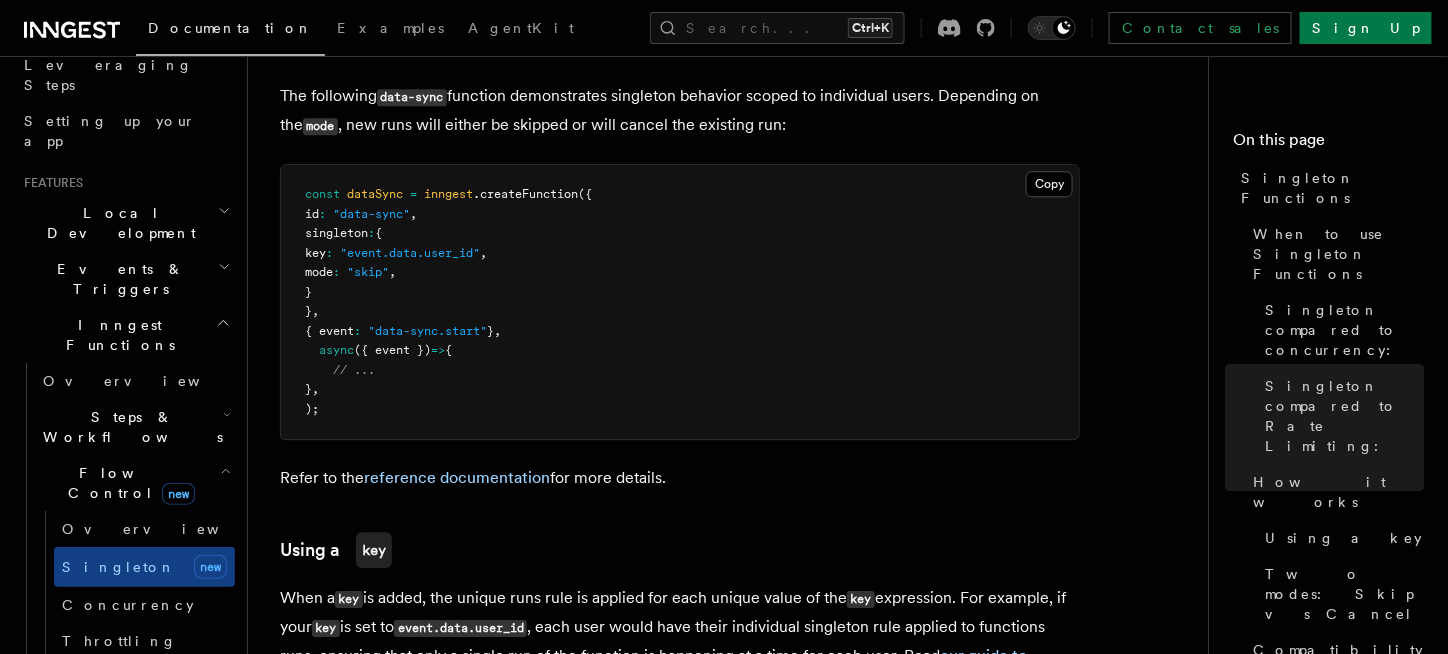 scroll, scrollTop: 1623, scrollLeft: 0, axis: vertical 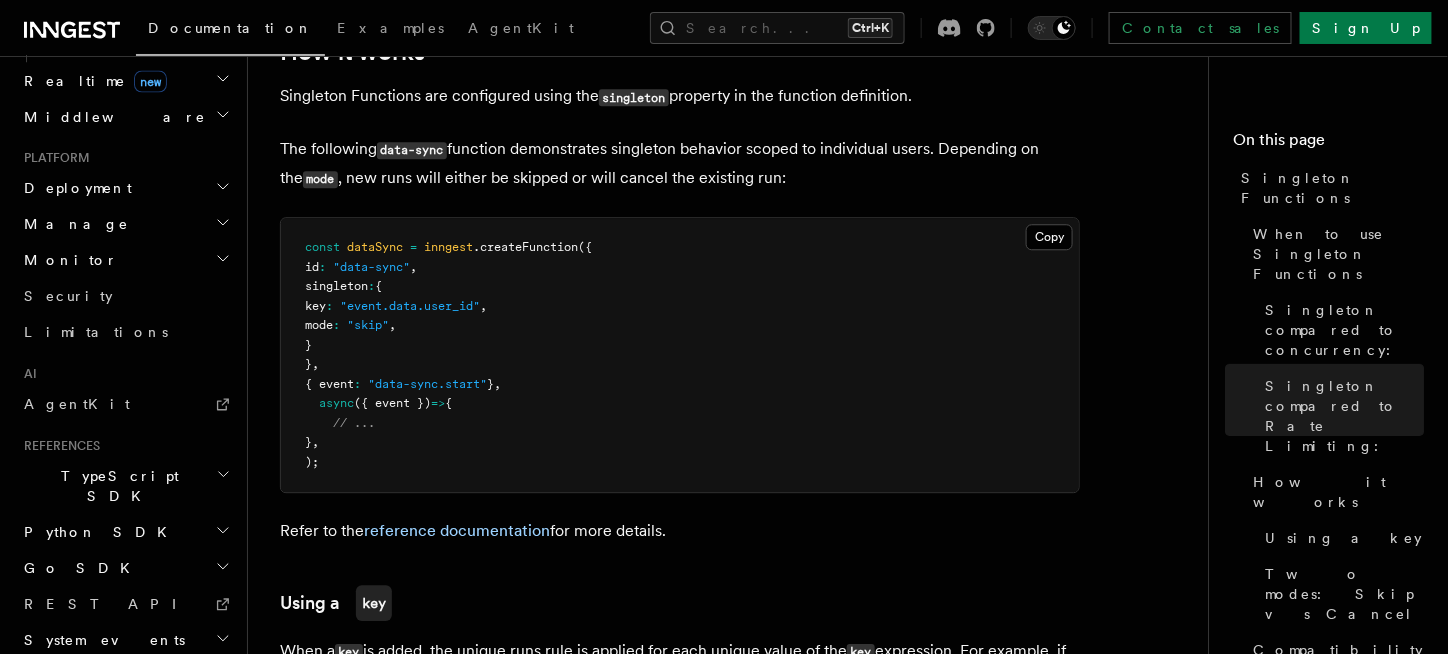click on "TypeScript SDK" at bounding box center (125, 487) 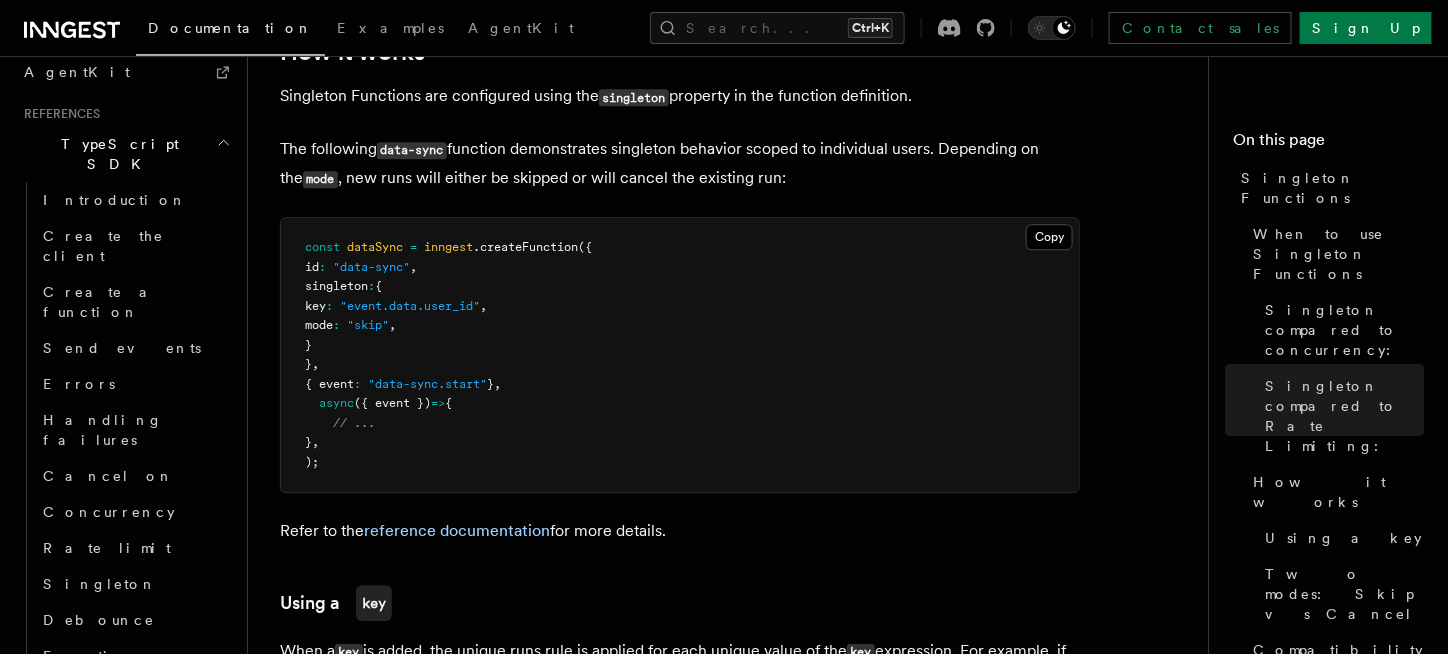 scroll, scrollTop: 1849, scrollLeft: 0, axis: vertical 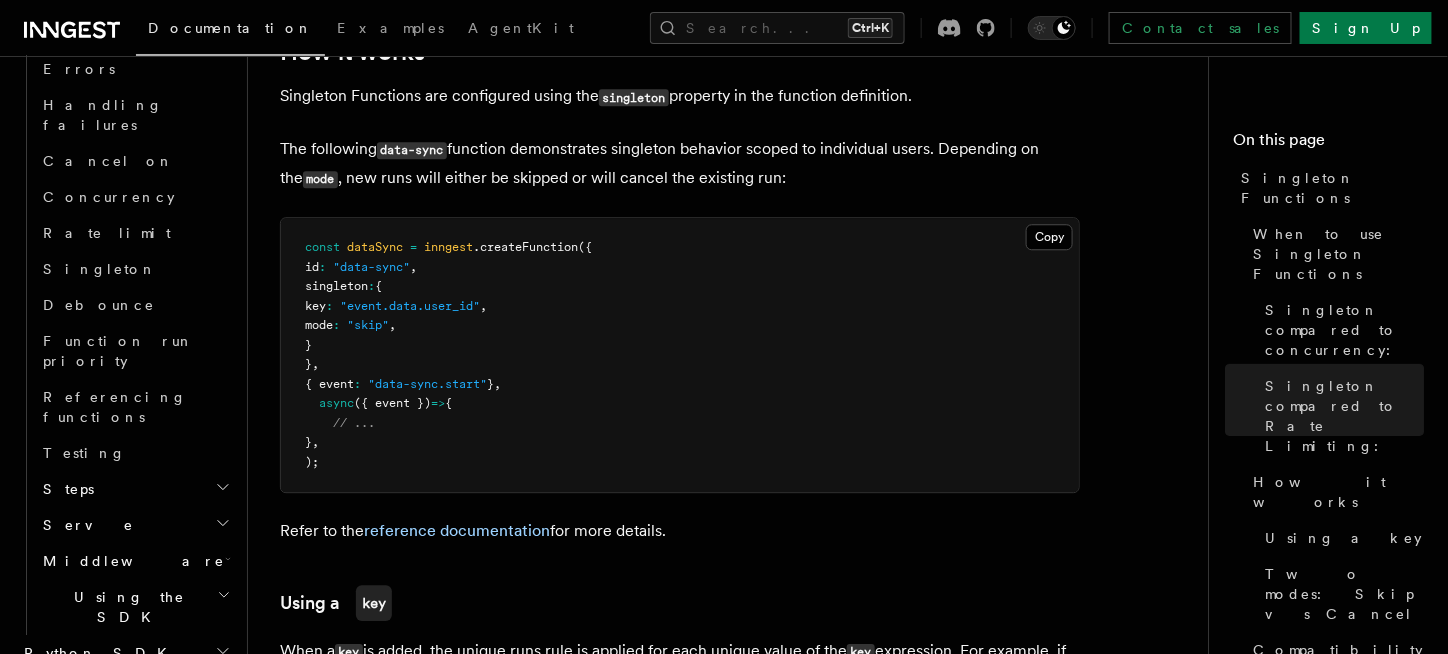 click on "Using the SDK" at bounding box center (135, 607) 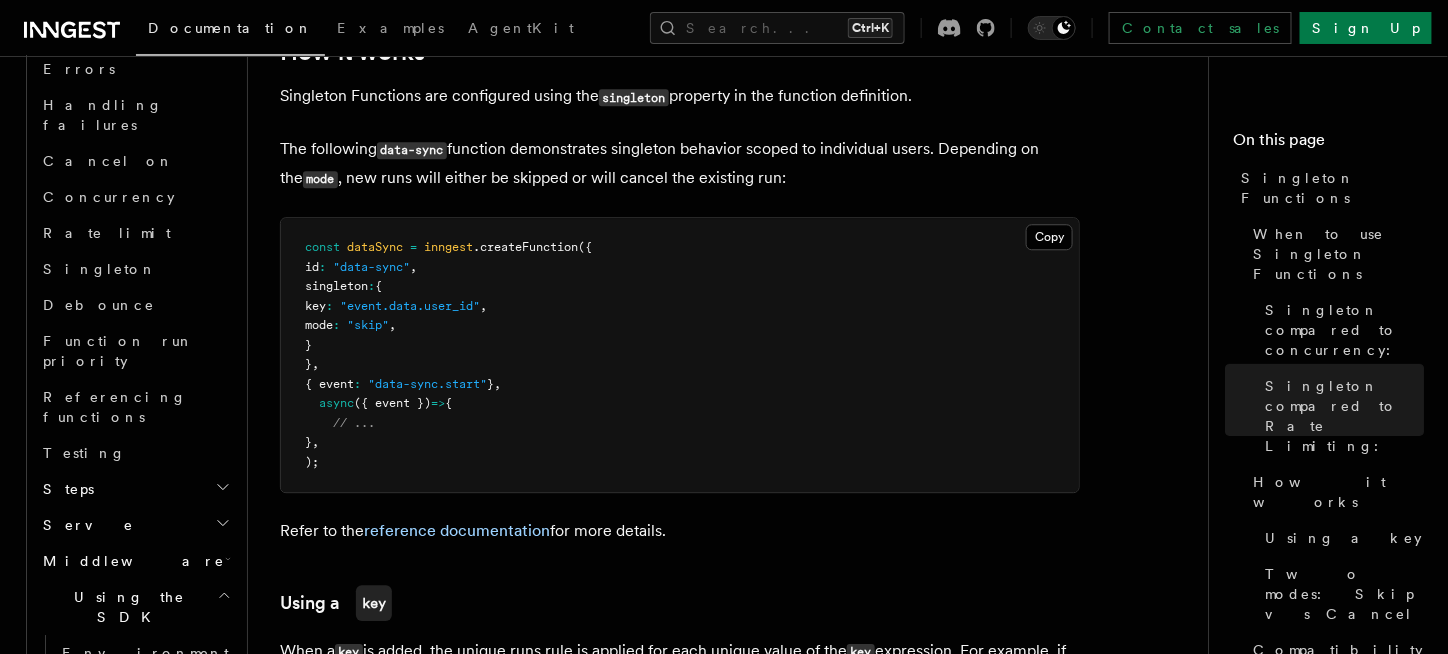 click on "Using TypeScript" at bounding box center (121, 719) 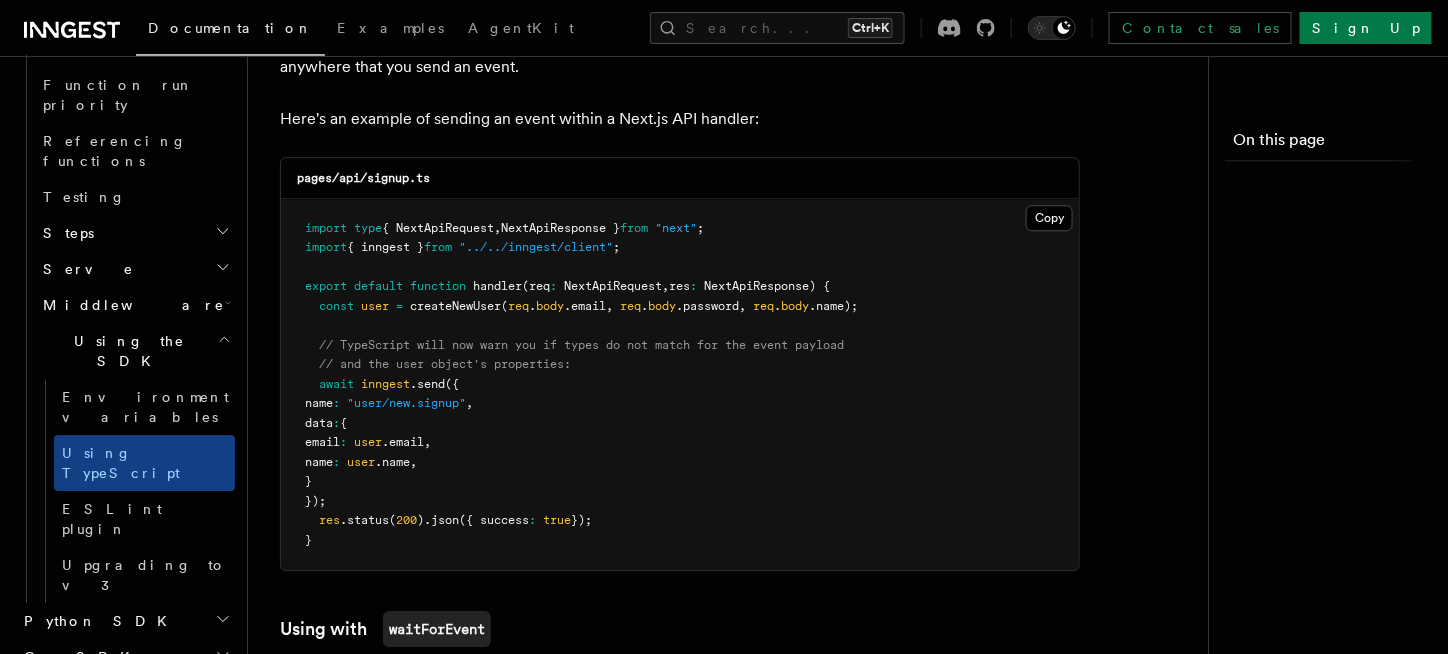 scroll, scrollTop: 0, scrollLeft: 0, axis: both 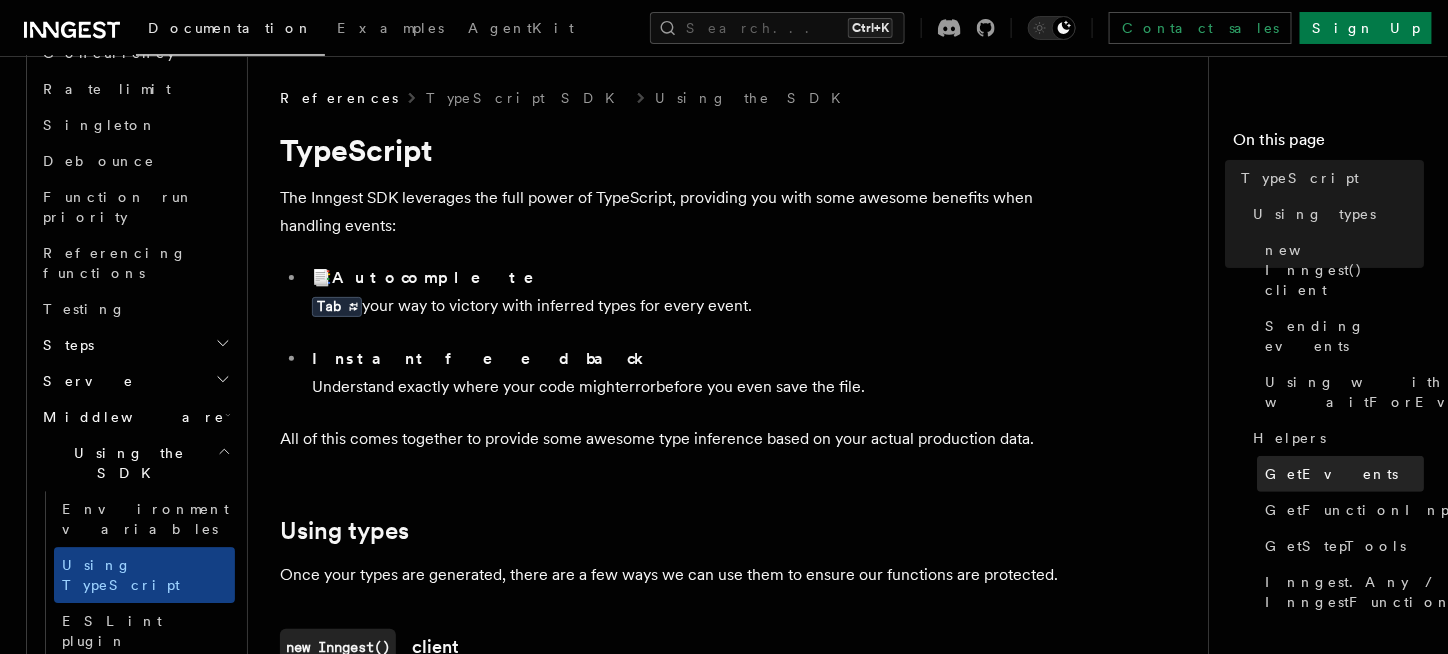 click on "GetEvents" at bounding box center [1340, 474] 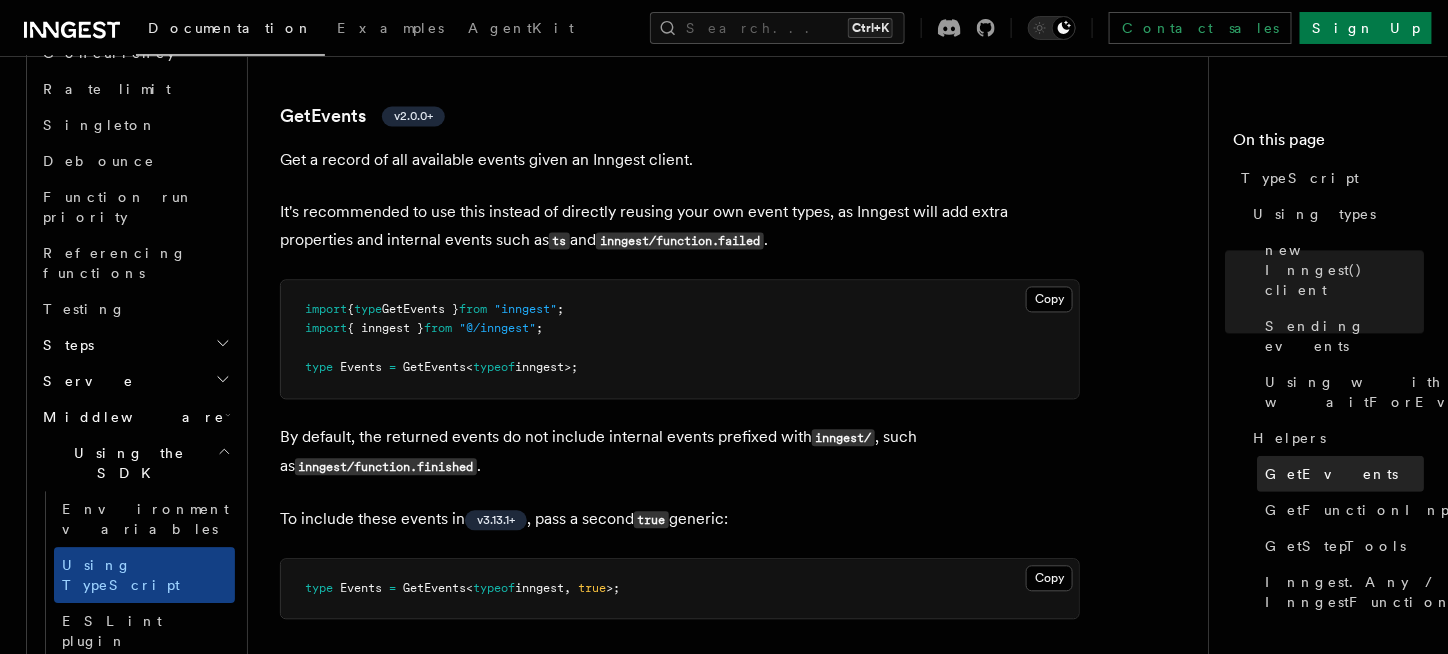 scroll, scrollTop: 3724, scrollLeft: 0, axis: vertical 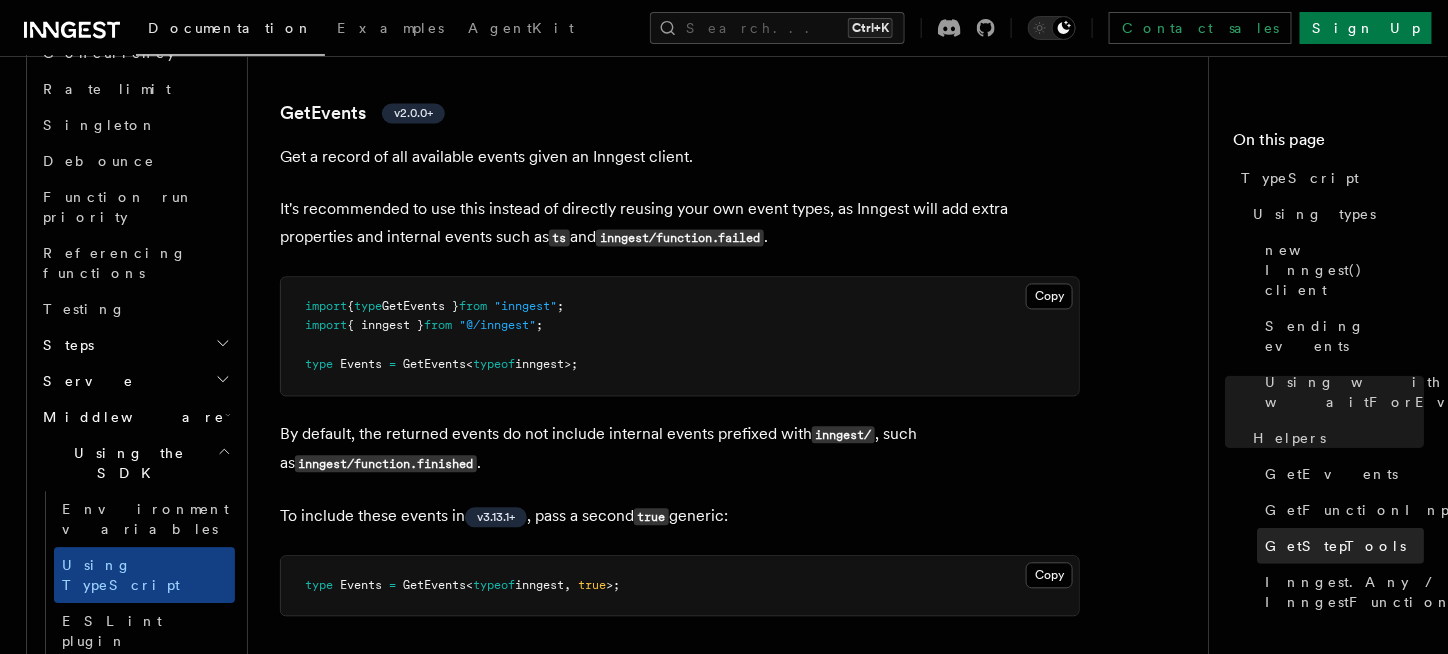 click on "GetStepTools" at bounding box center [1340, 546] 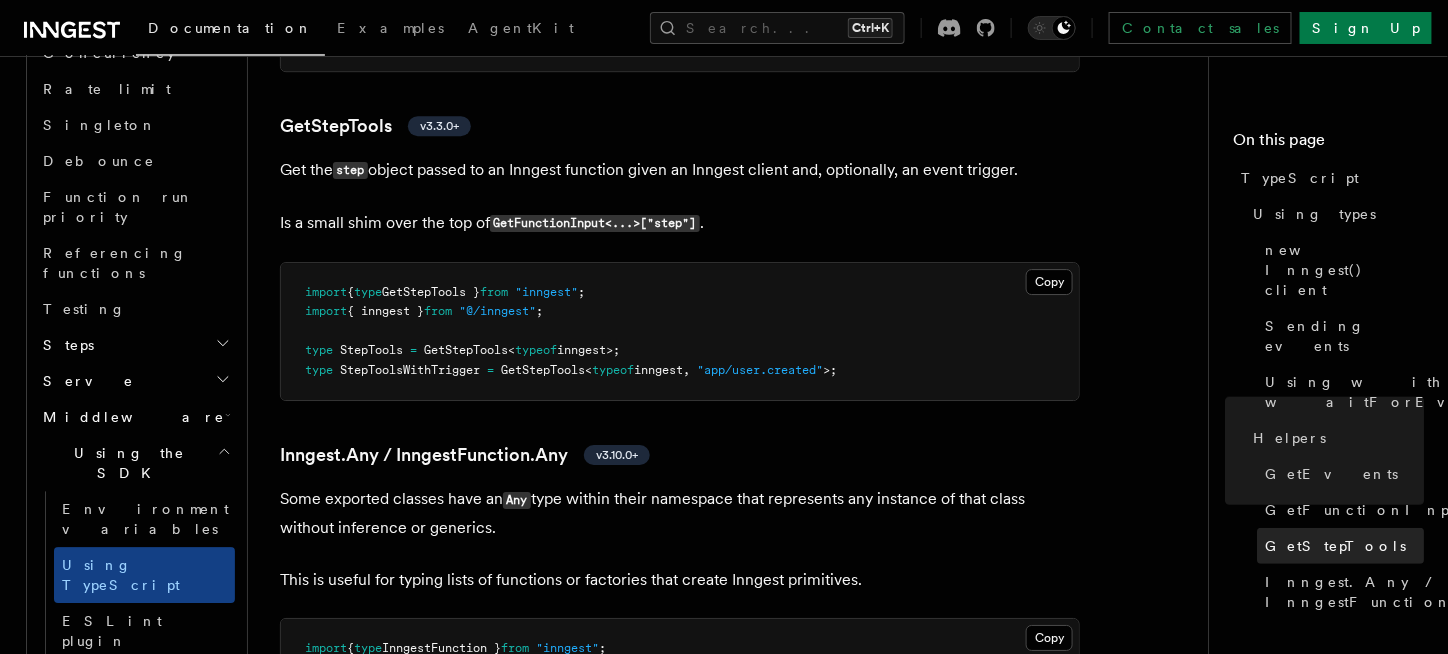scroll, scrollTop: 4607, scrollLeft: 0, axis: vertical 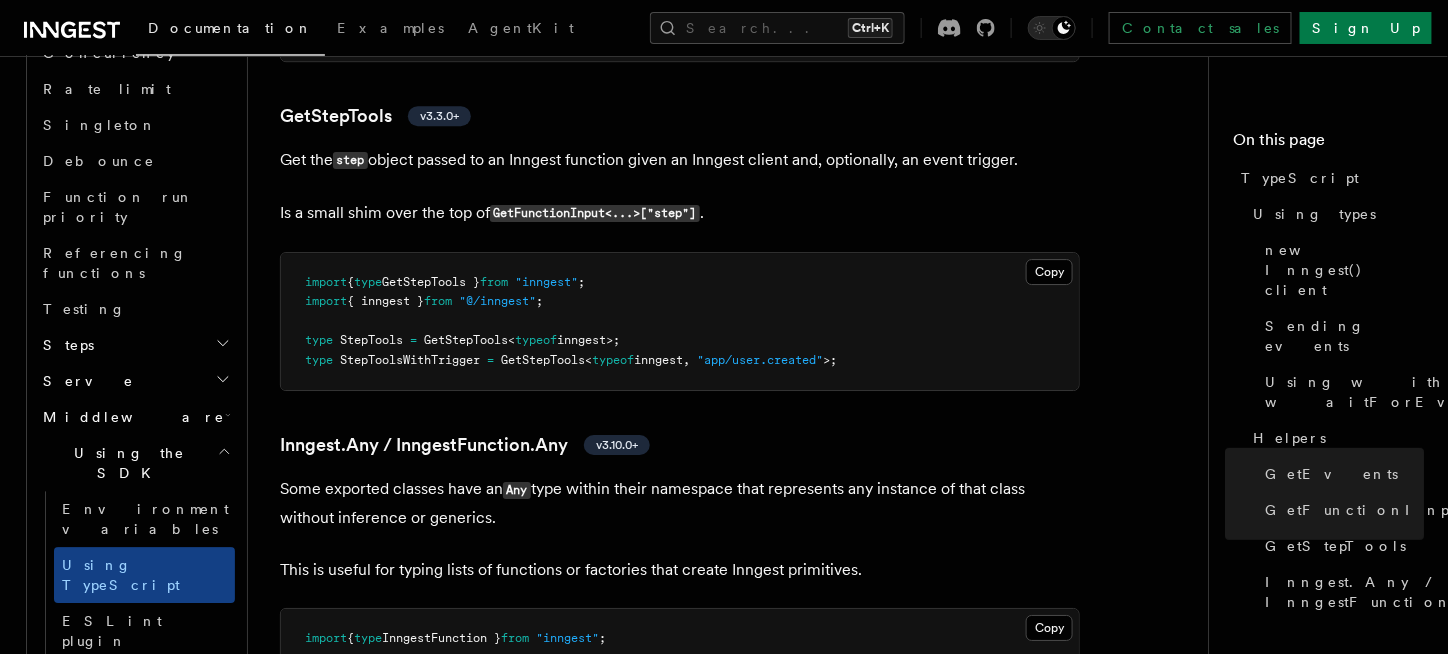 drag, startPoint x: 661, startPoint y: 341, endPoint x: 609, endPoint y: 320, distance: 56.0803 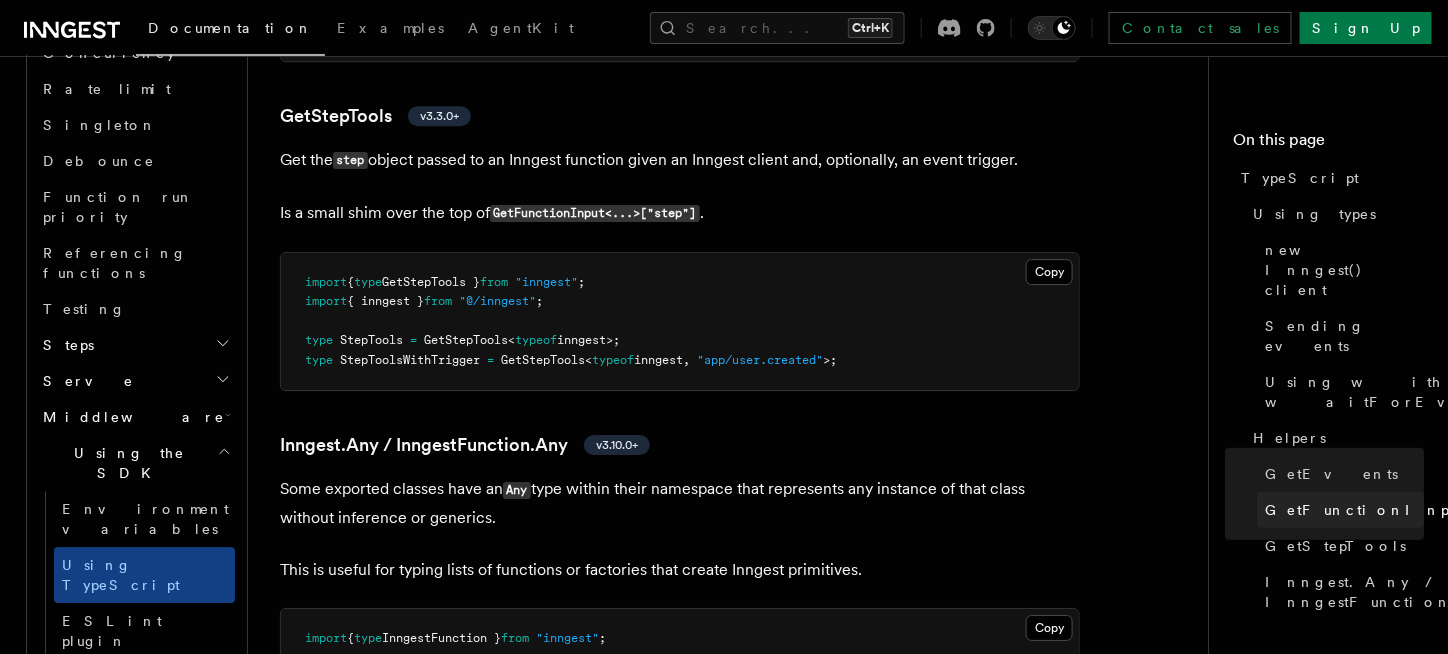 click on "GetFunctionInput" at bounding box center (1363, 510) 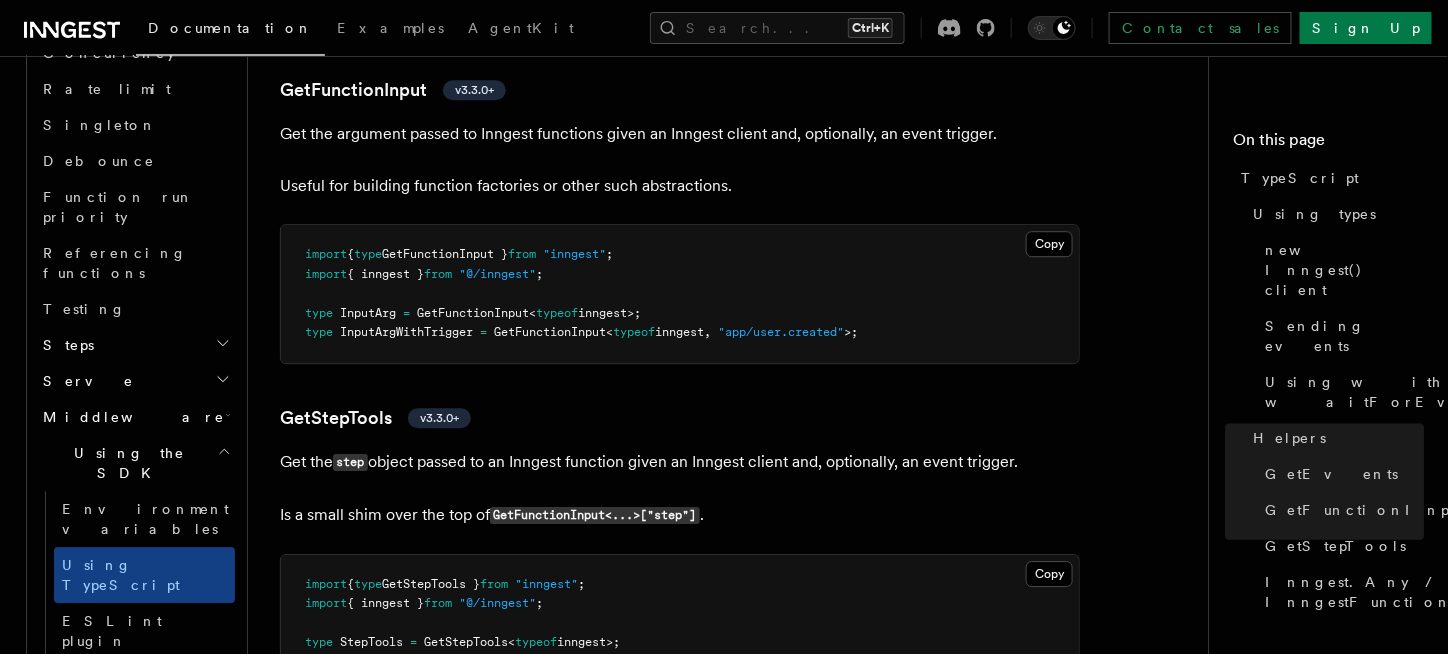 scroll, scrollTop: 4281, scrollLeft: 0, axis: vertical 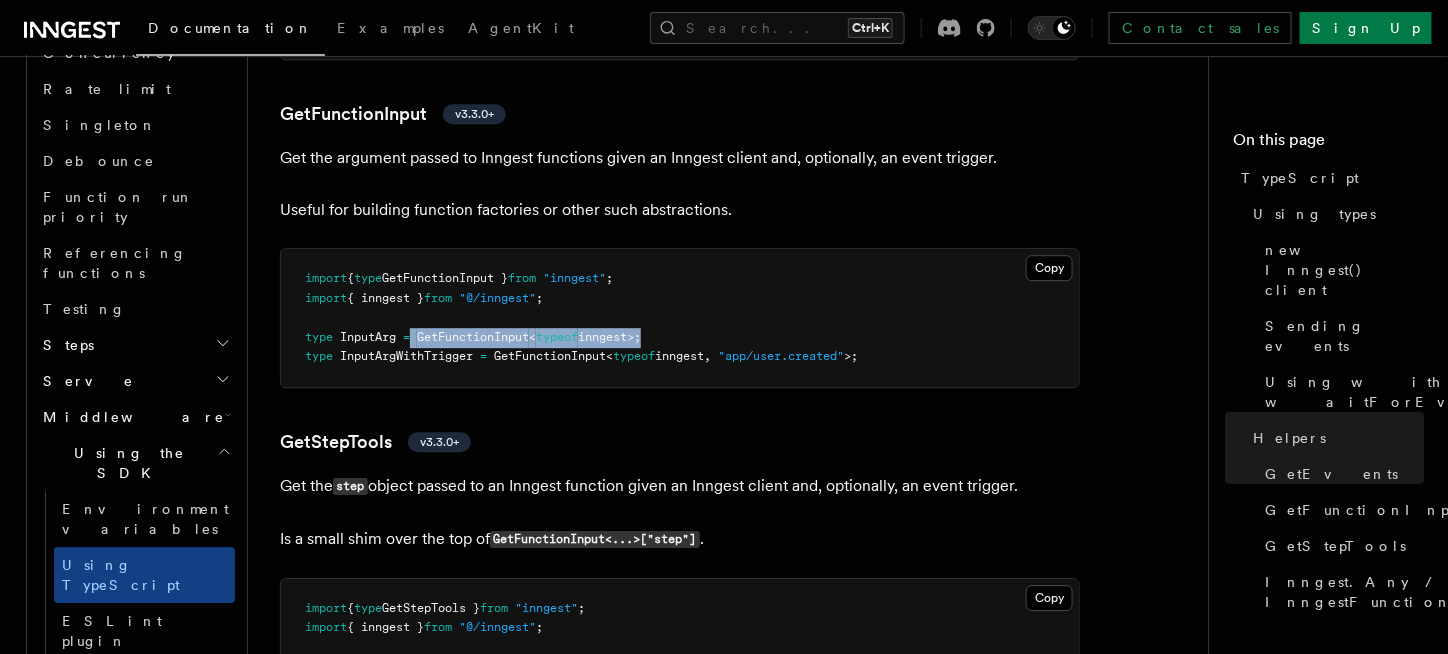 drag, startPoint x: 416, startPoint y: 334, endPoint x: 650, endPoint y: 327, distance: 234.10468 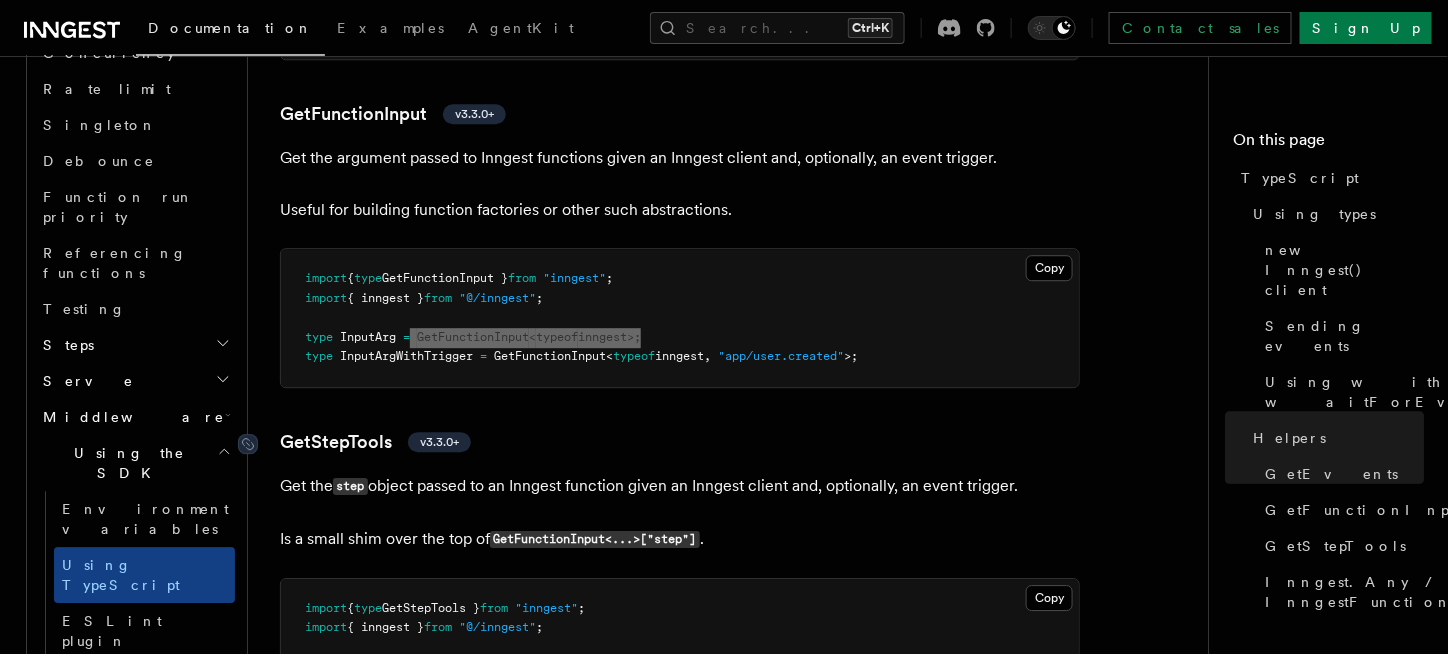 scroll, scrollTop: 3947, scrollLeft: 0, axis: vertical 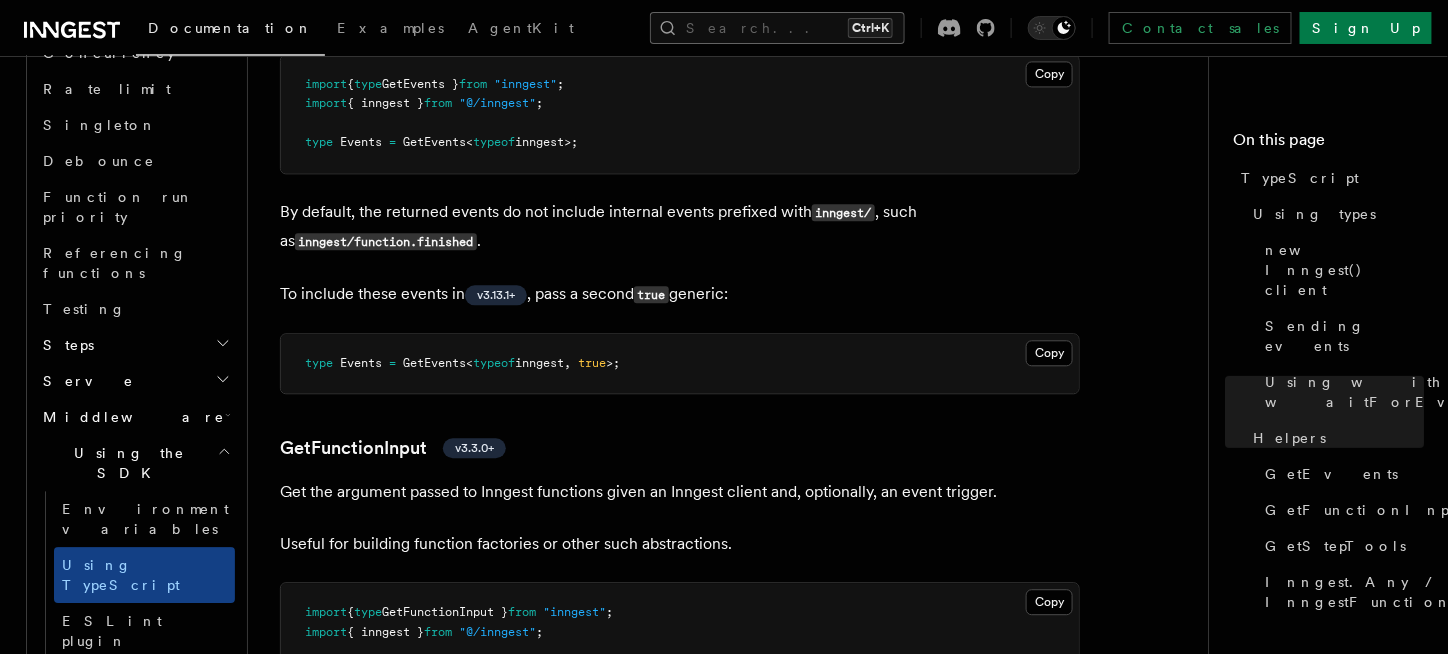click on "Search... Ctrl+K" at bounding box center (777, 28) 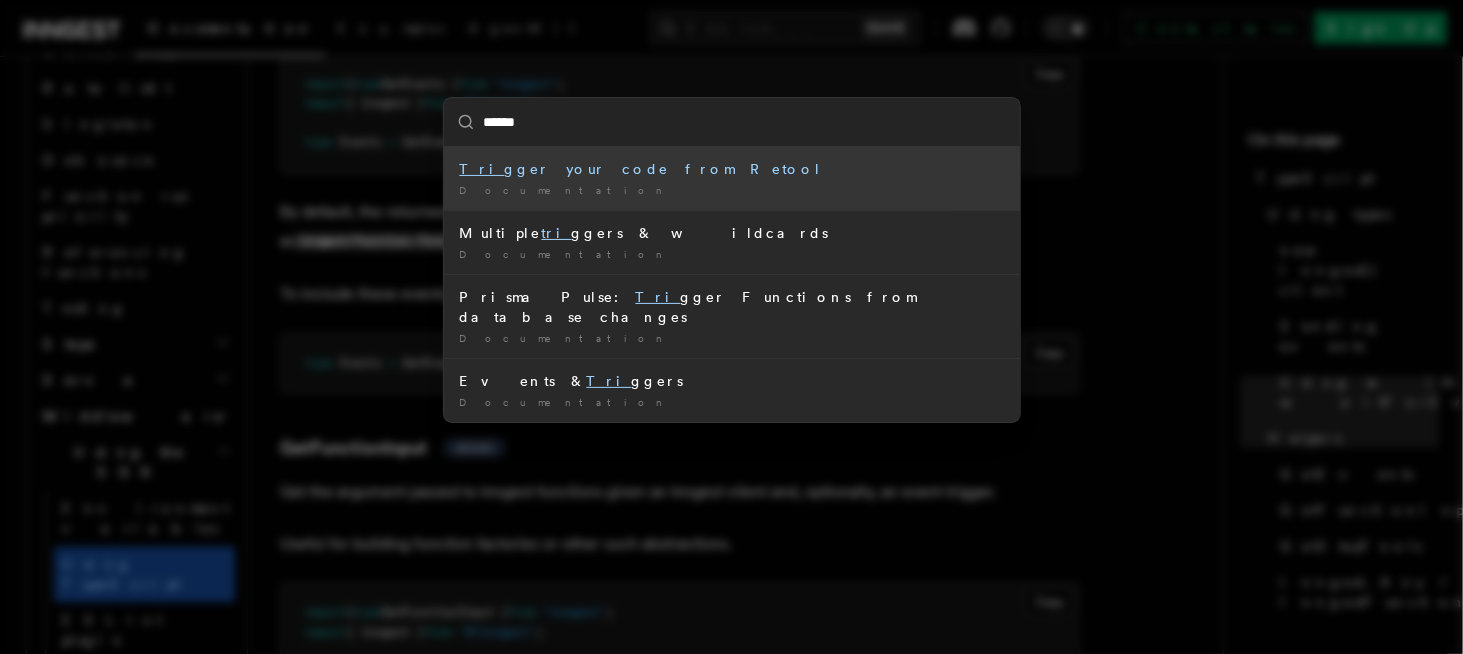 type on "*******" 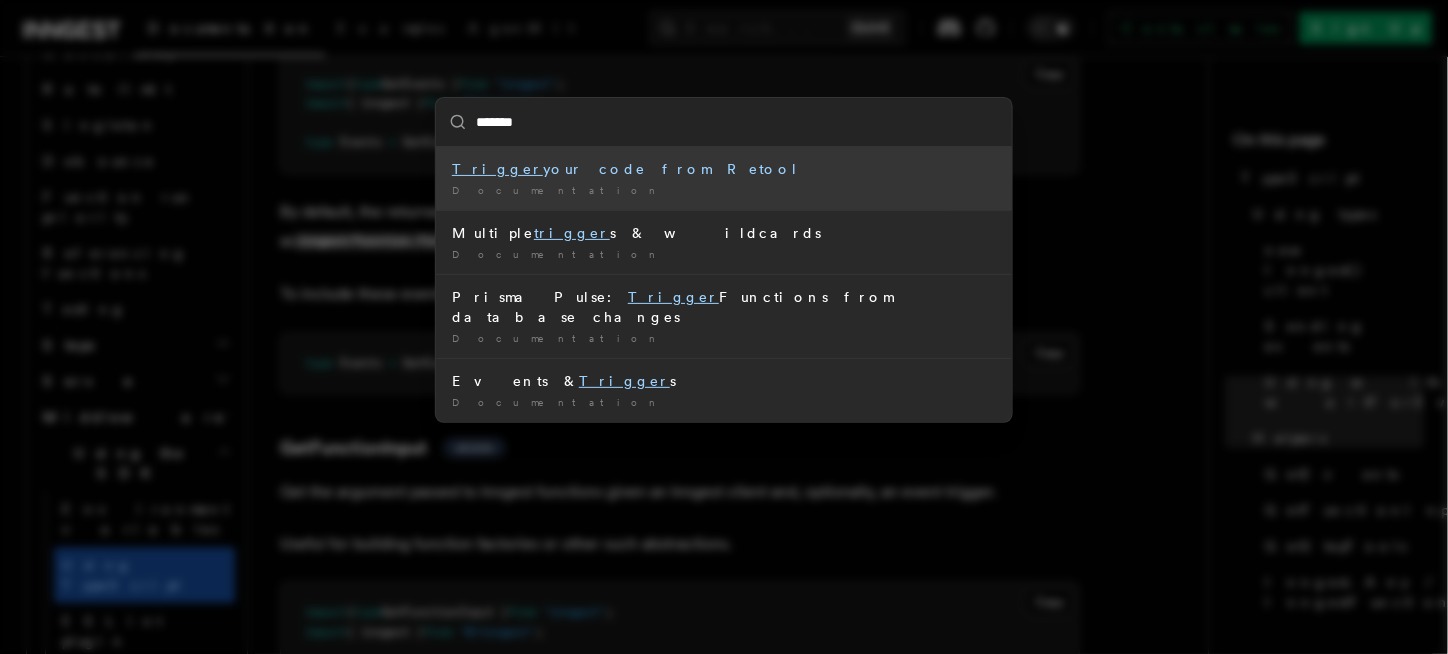 type 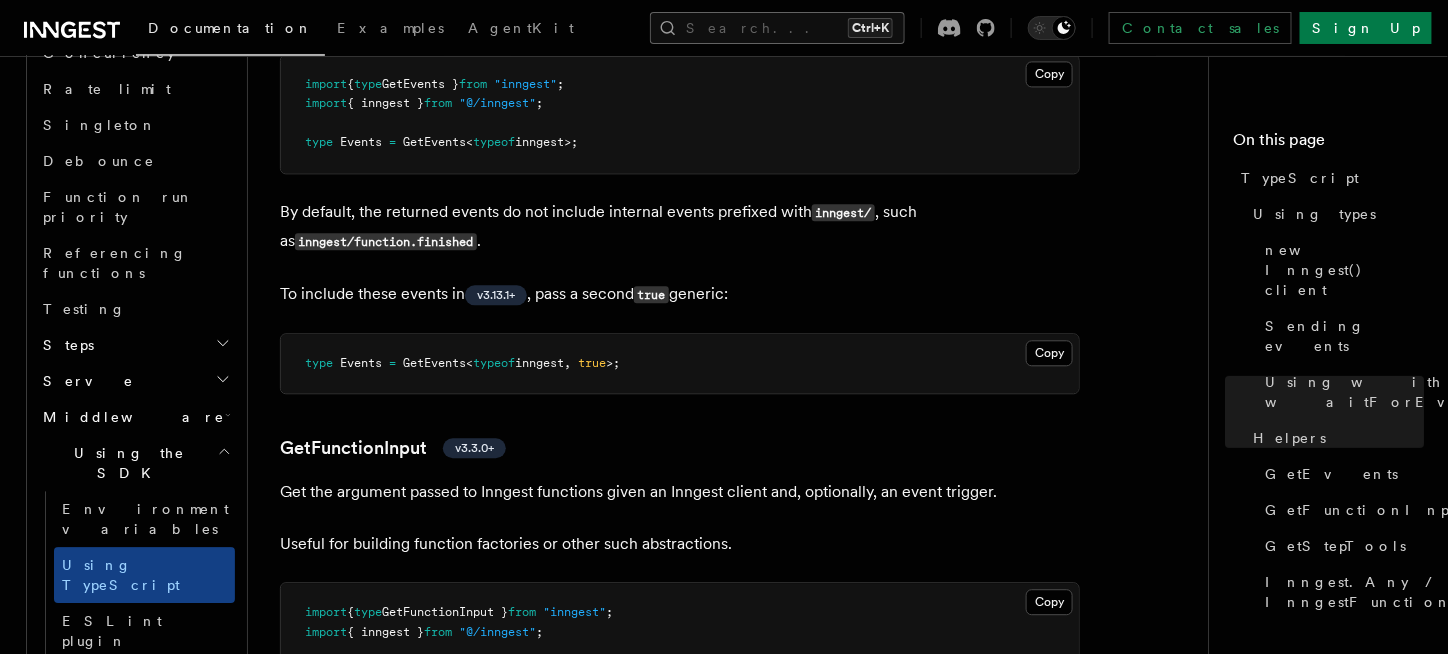 scroll, scrollTop: 0, scrollLeft: 0, axis: both 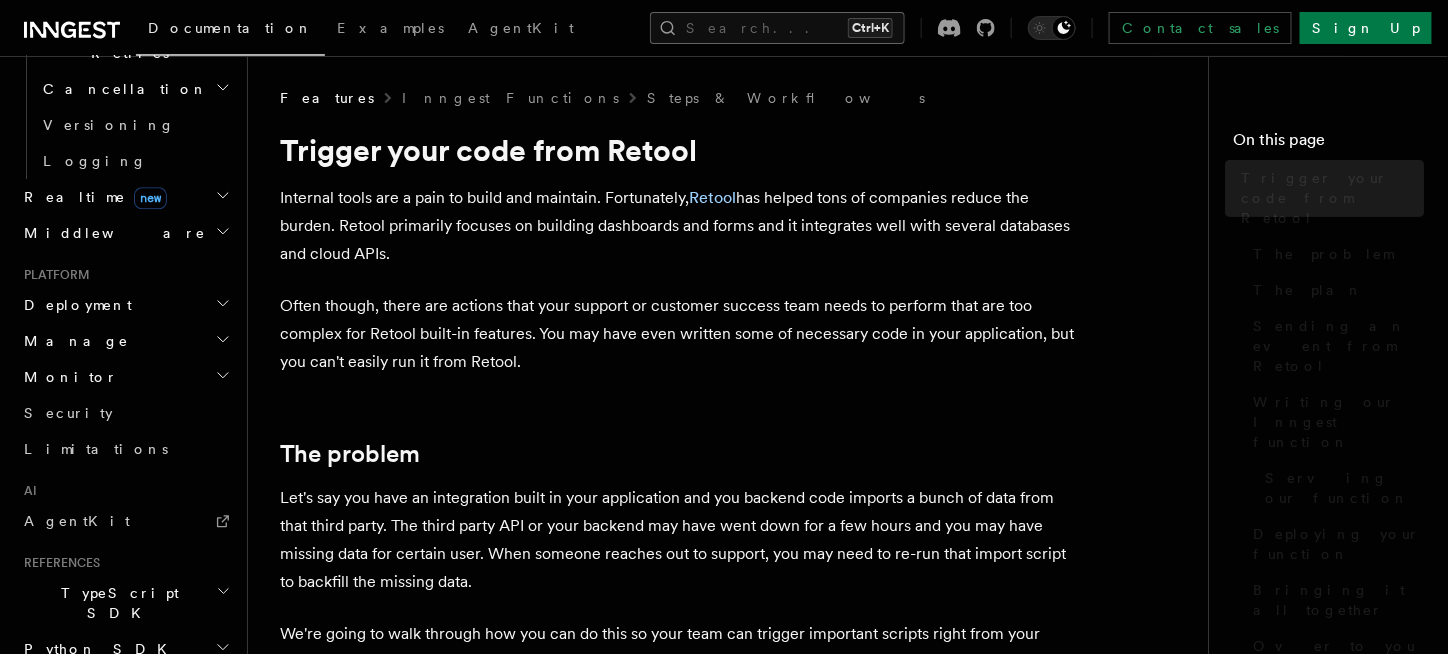 click on "Search... Ctrl+K" at bounding box center [777, 28] 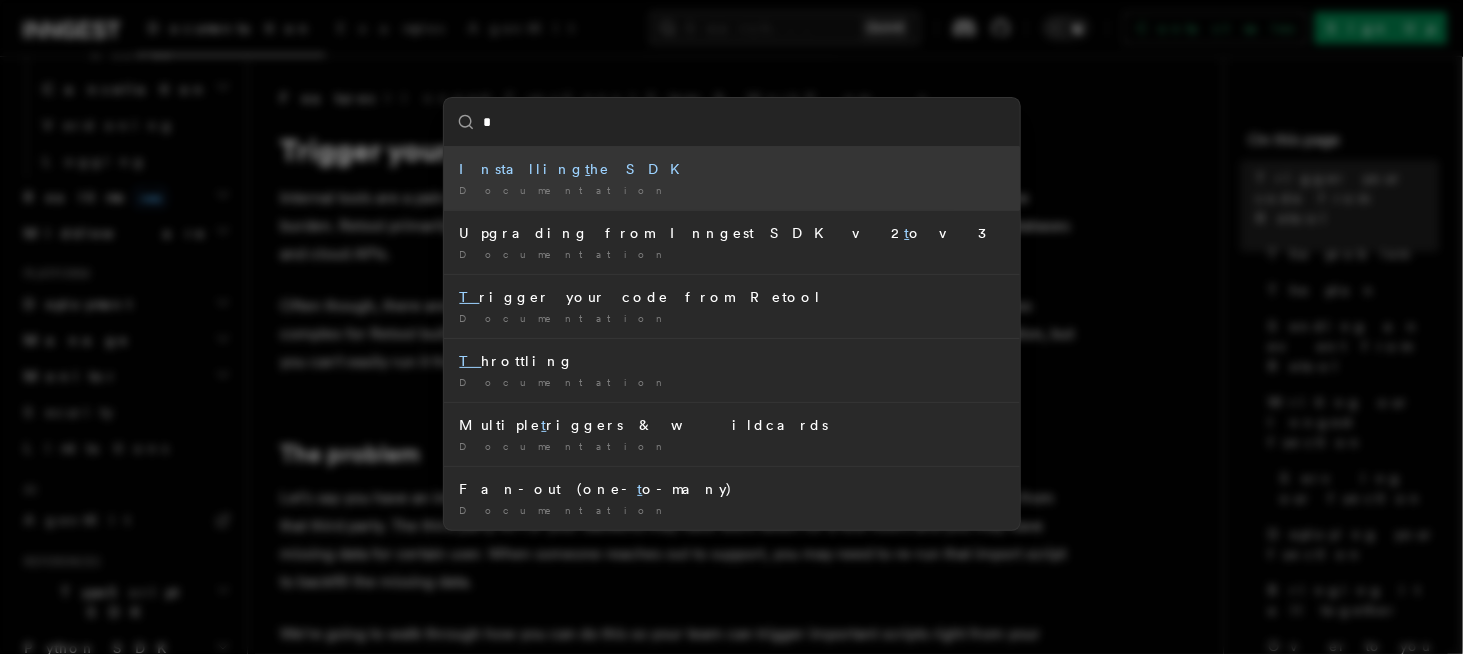type on "**" 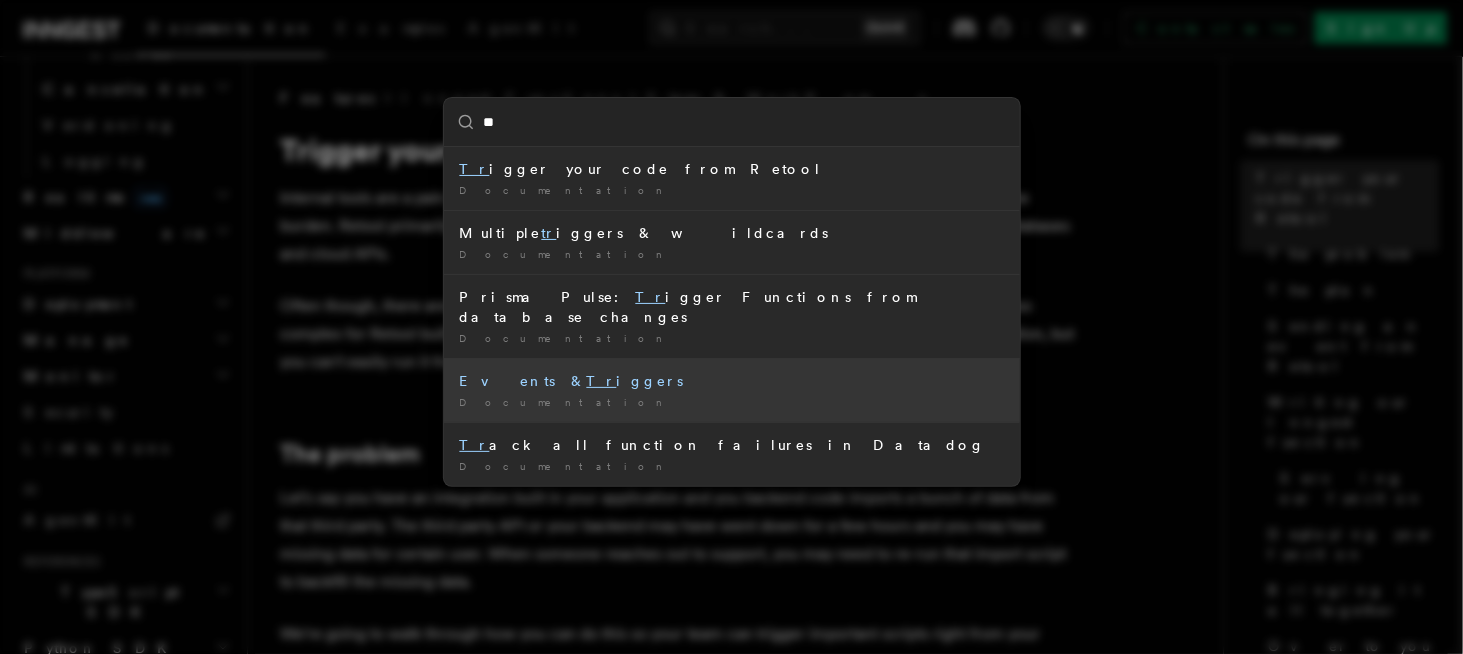 click on "Events &  Tr iggers Documentation /" at bounding box center (732, 390) 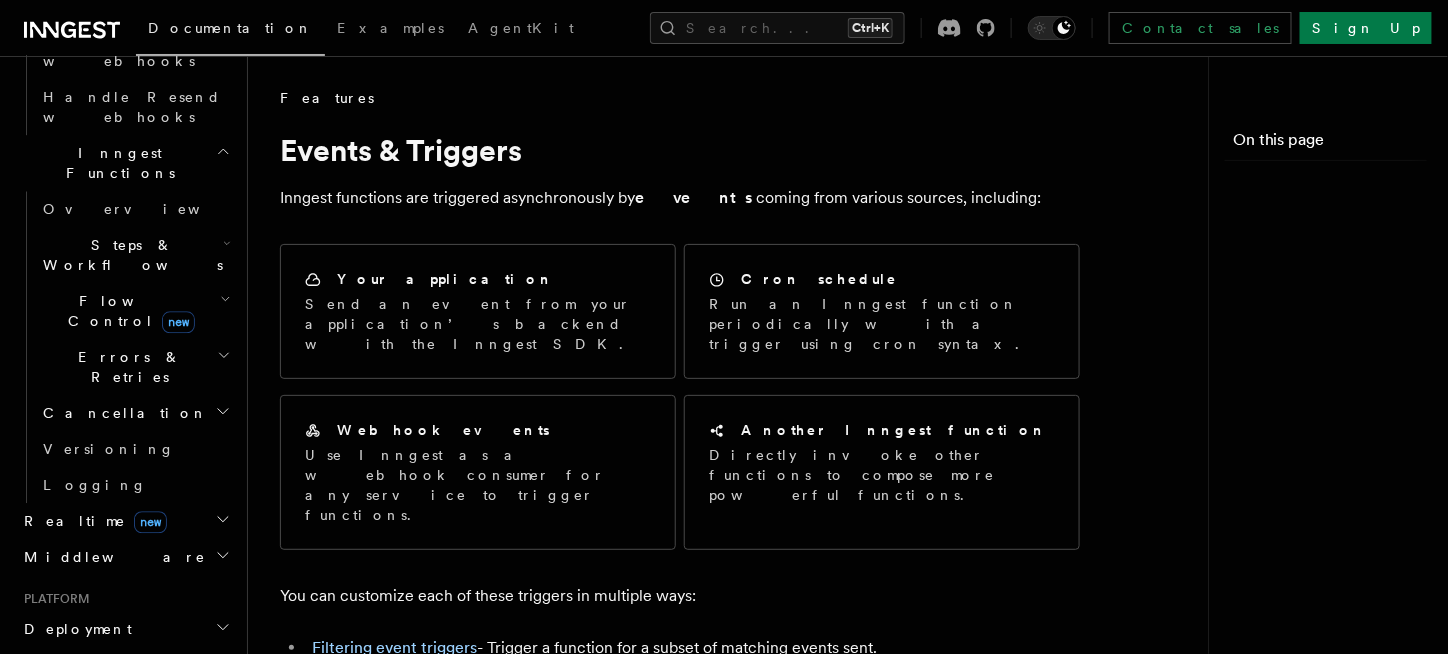 scroll, scrollTop: 1725, scrollLeft: 0, axis: vertical 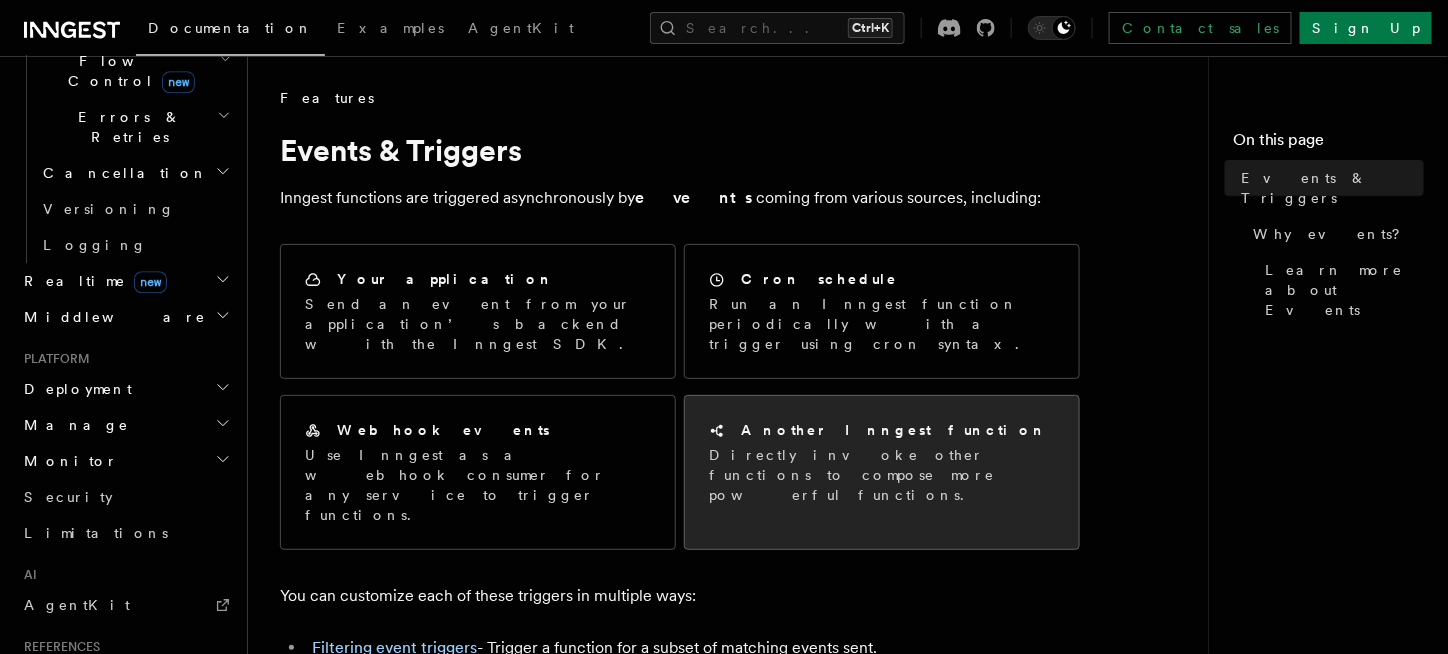 click on "Directly invoke other functions to compose more powerful functions." at bounding box center [882, 475] 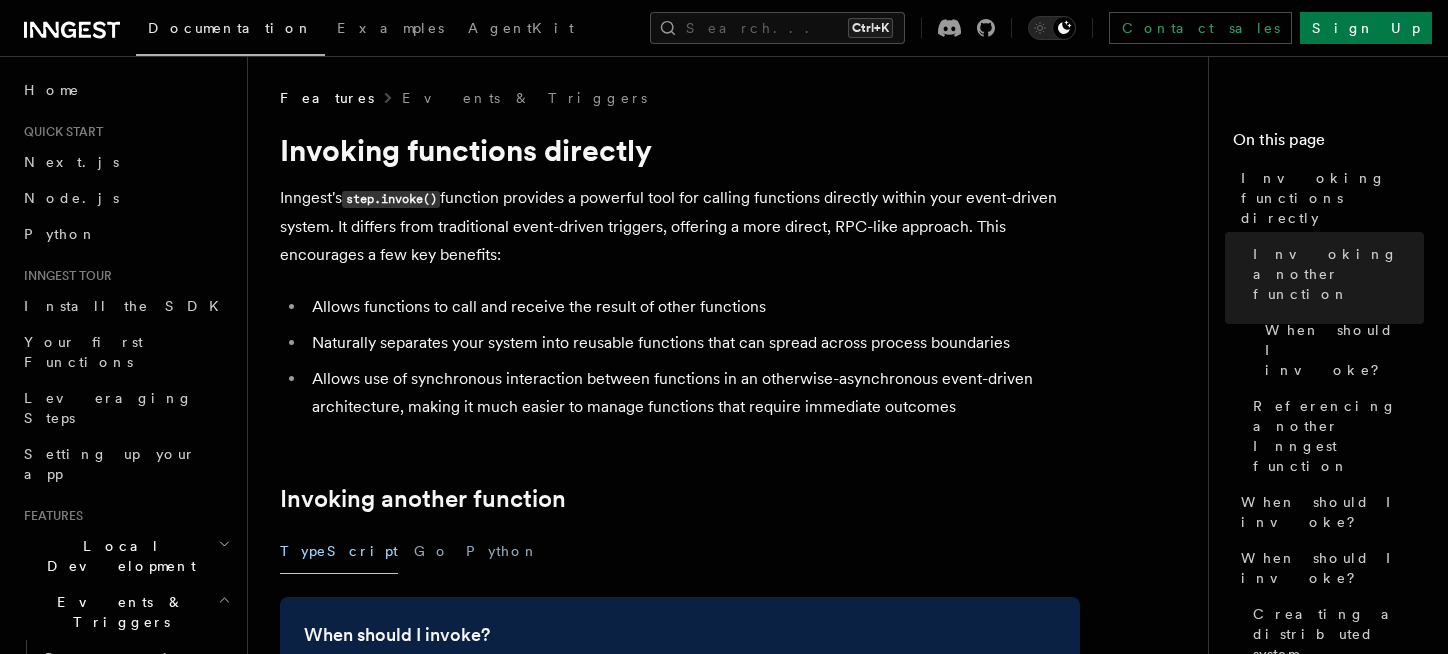 scroll, scrollTop: 1000, scrollLeft: 0, axis: vertical 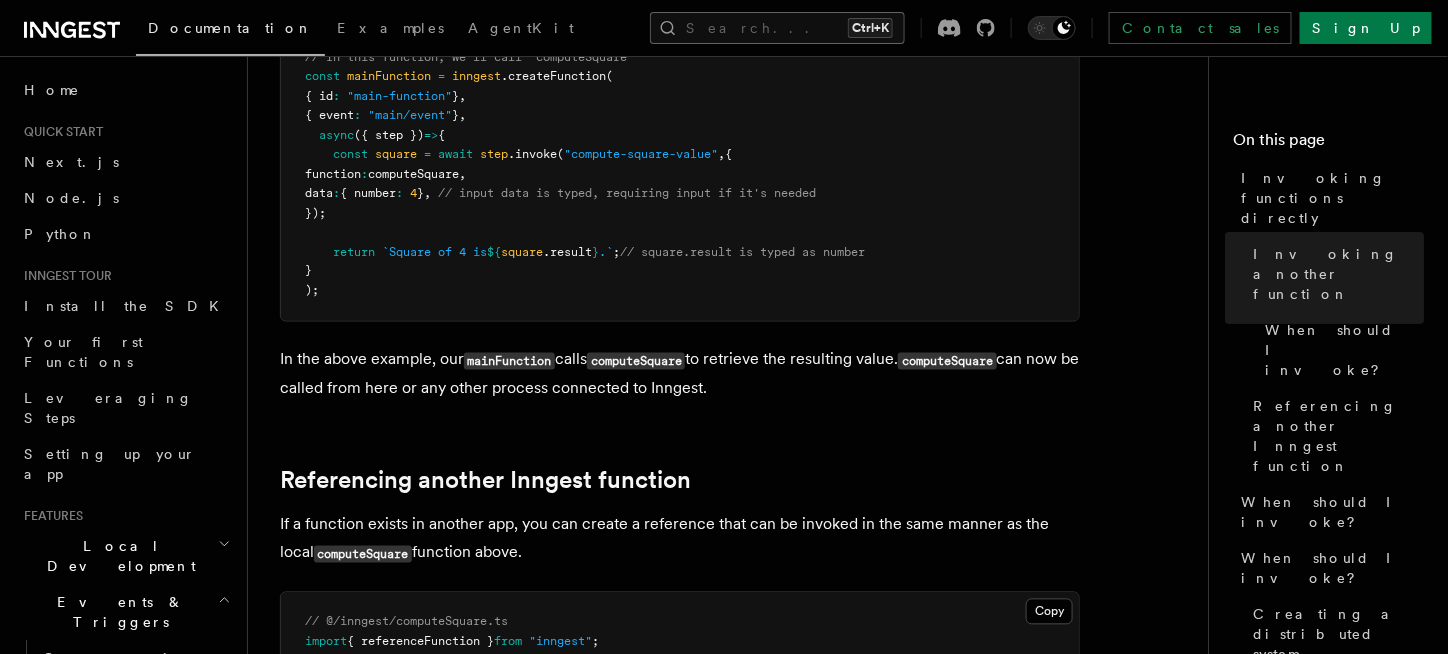 click on "Search... Ctrl+K" at bounding box center [777, 28] 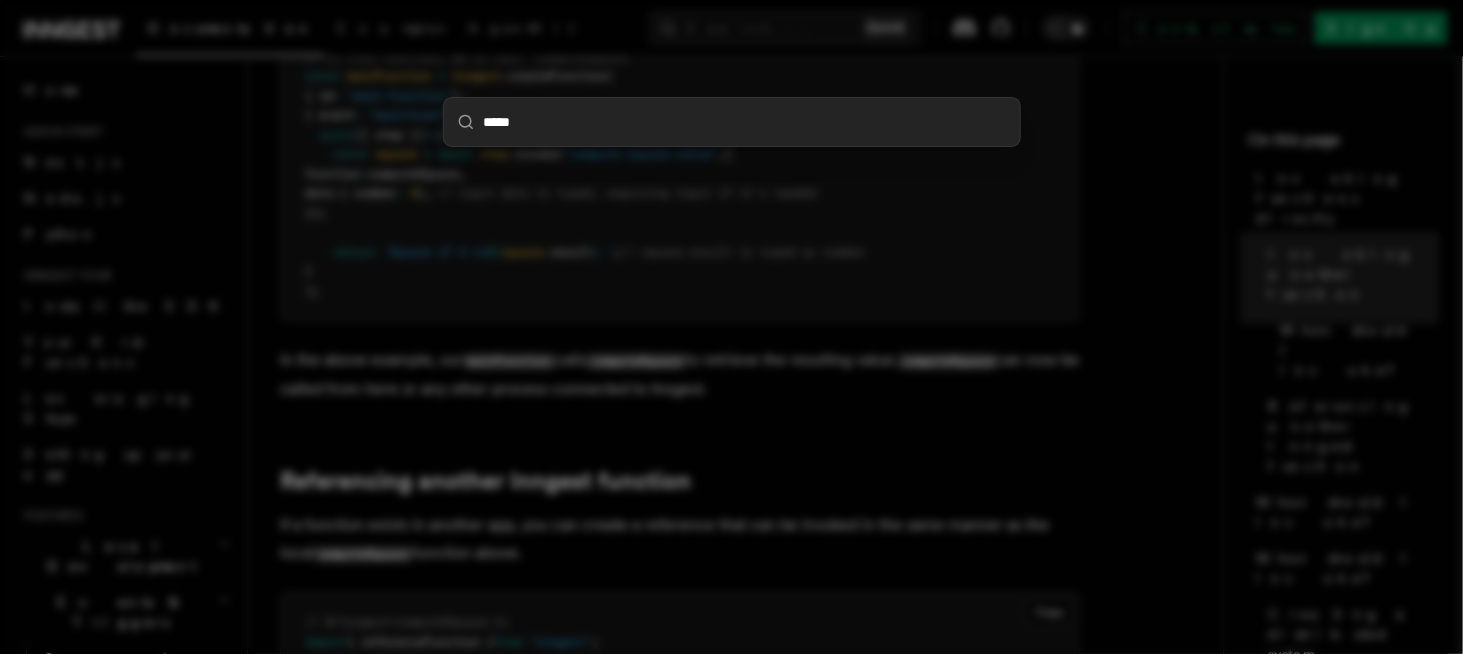 type on "******" 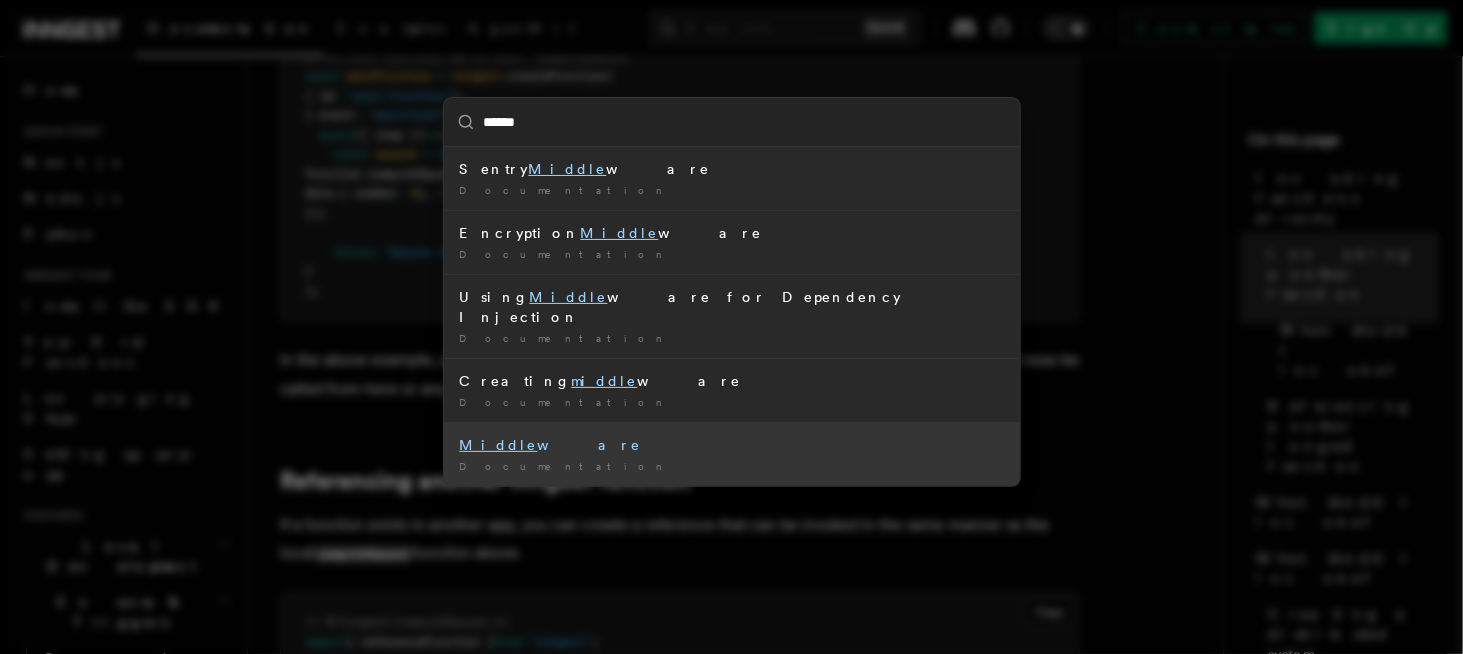 click on "Middle ware" at bounding box center (732, 445) 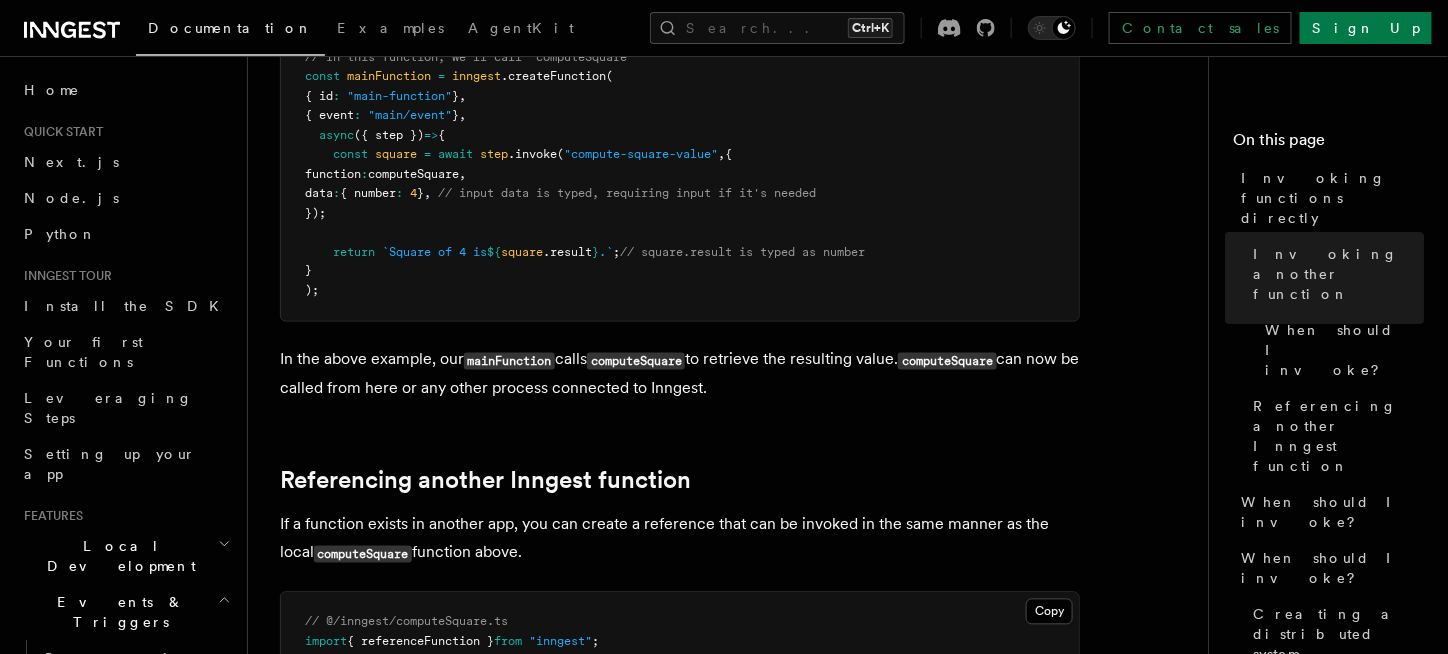 scroll, scrollTop: 0, scrollLeft: 0, axis: both 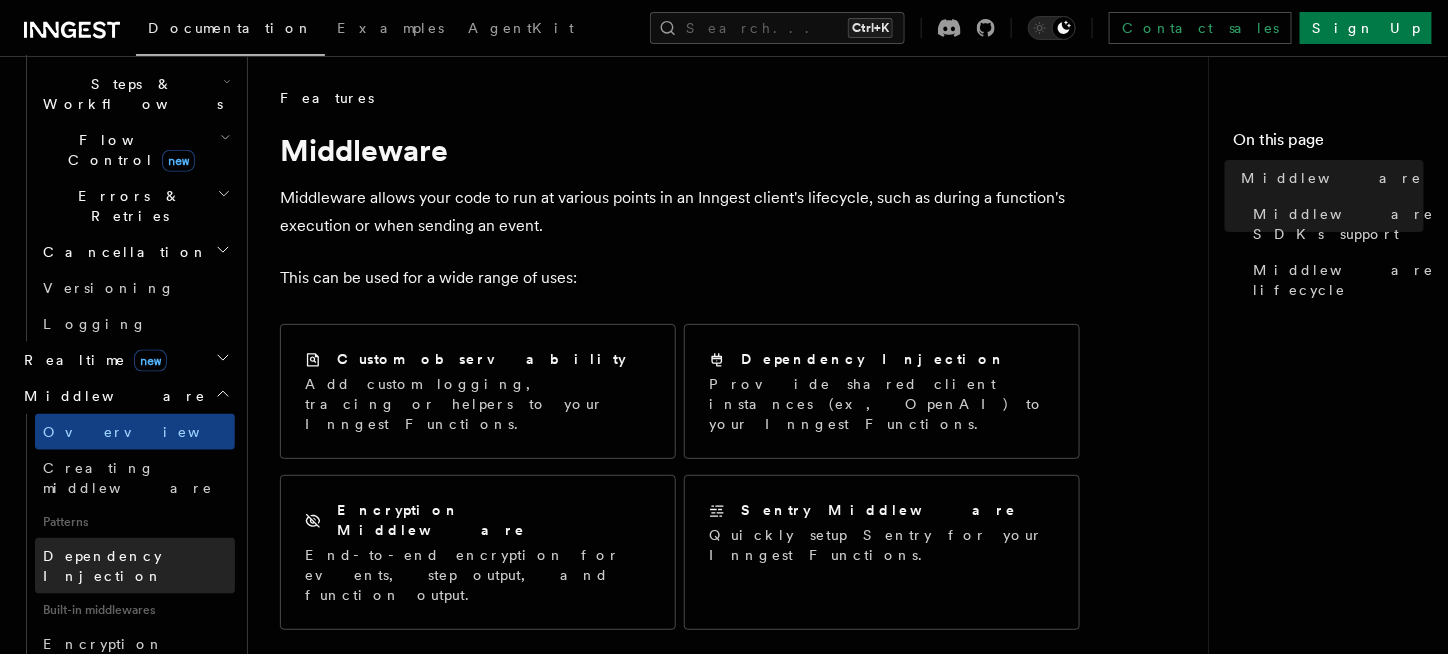 click on "Dependency Injection" at bounding box center [103, 566] 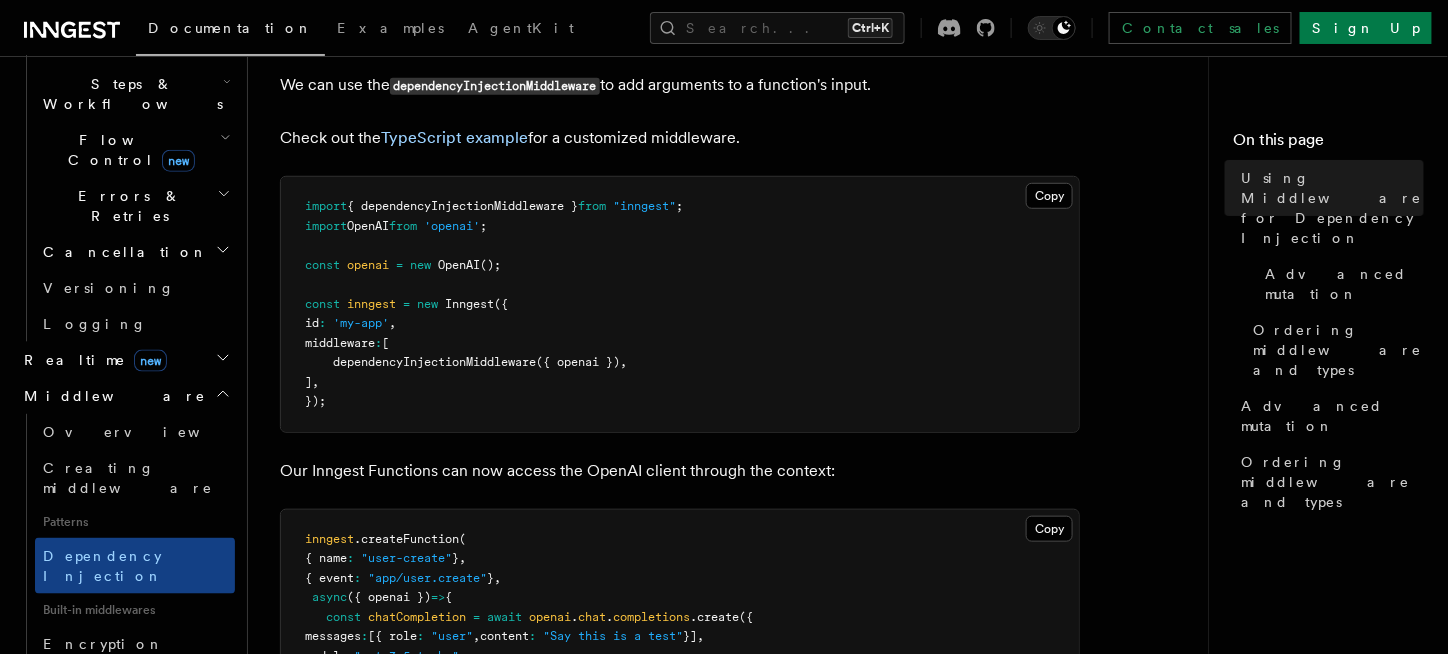 scroll, scrollTop: 333, scrollLeft: 0, axis: vertical 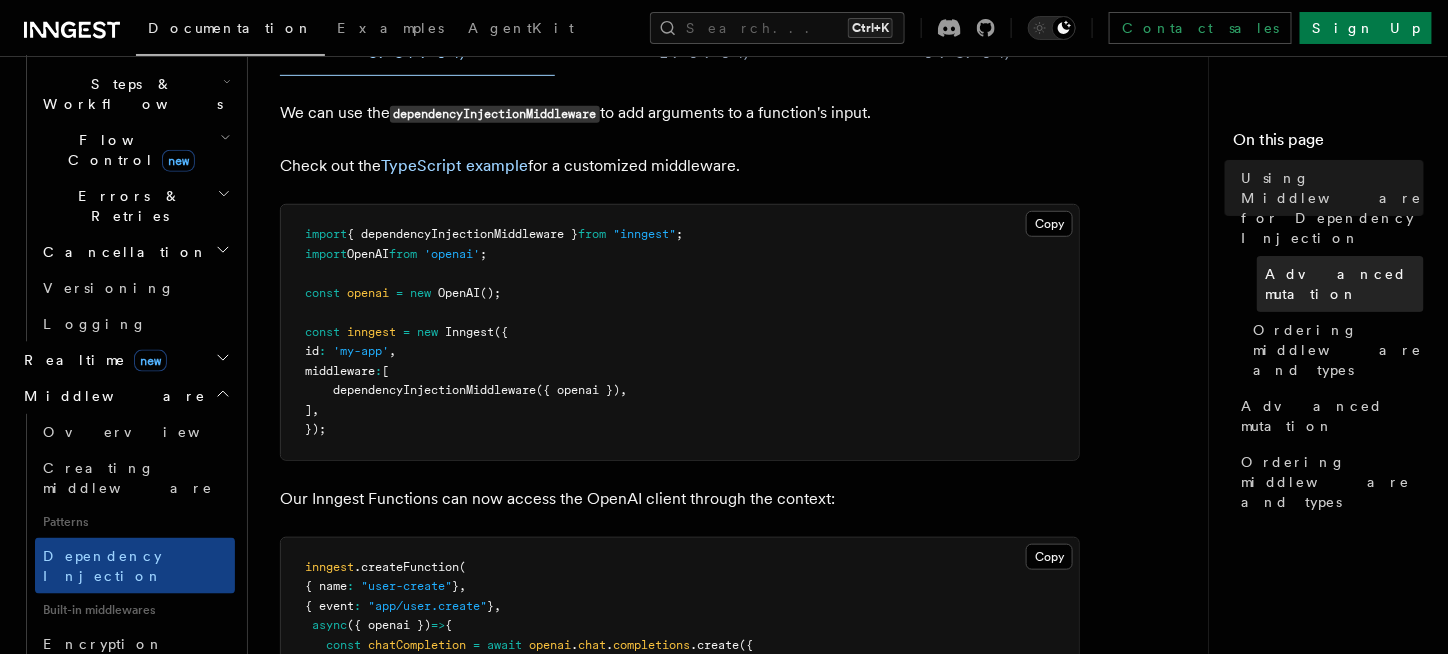 click on "Advanced mutation" at bounding box center [1340, 284] 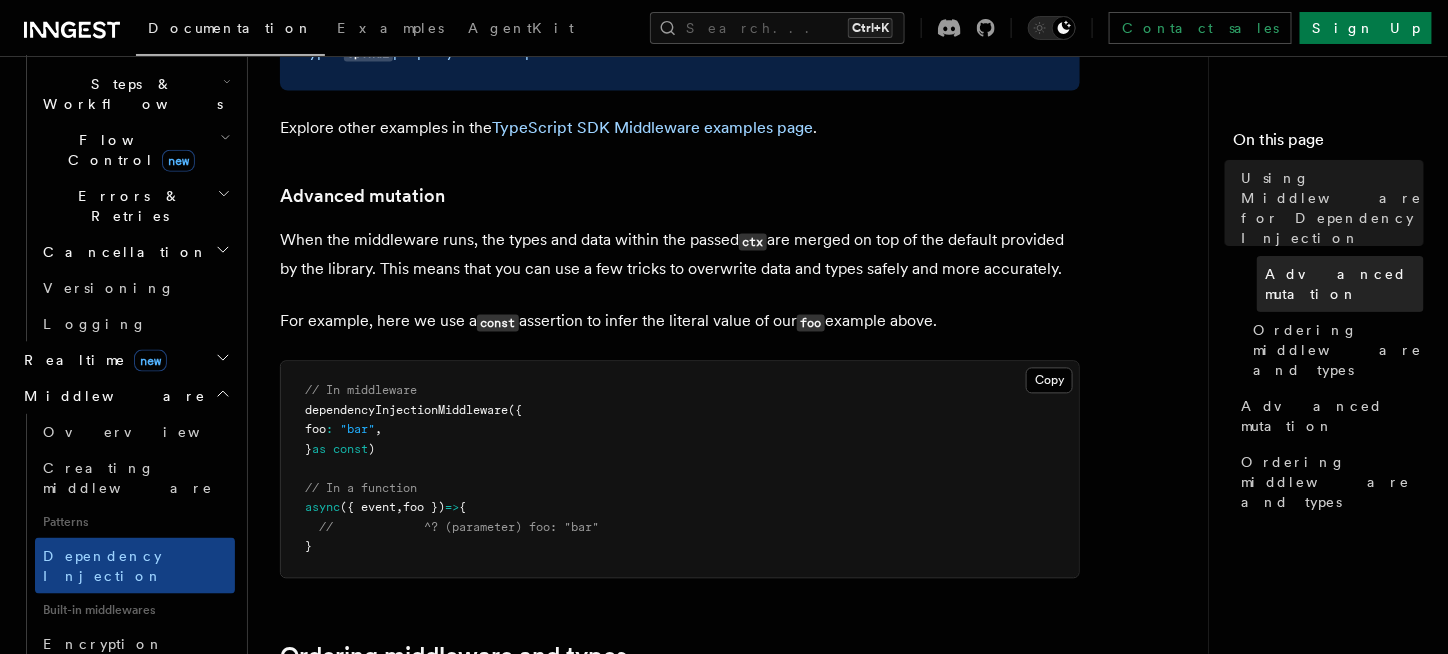scroll, scrollTop: 1268, scrollLeft: 0, axis: vertical 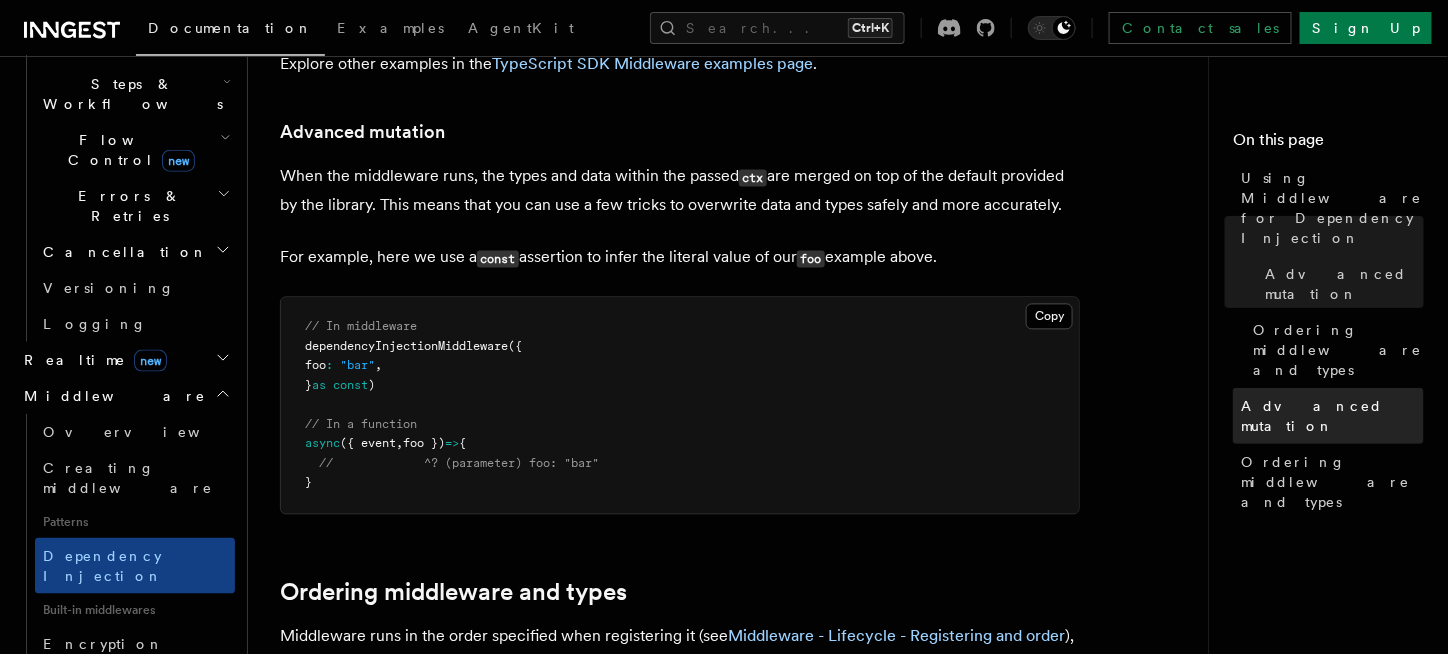 click on "Advanced mutation" at bounding box center (1332, 416) 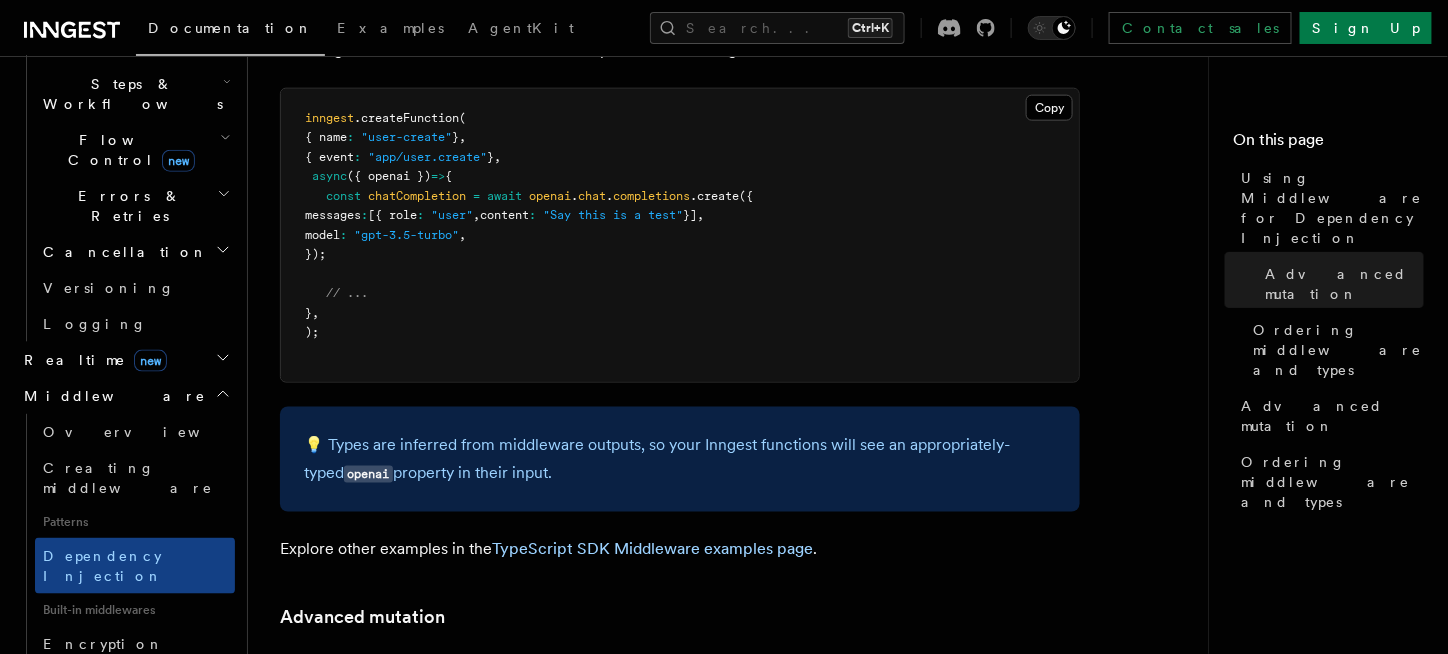 scroll, scrollTop: 774, scrollLeft: 0, axis: vertical 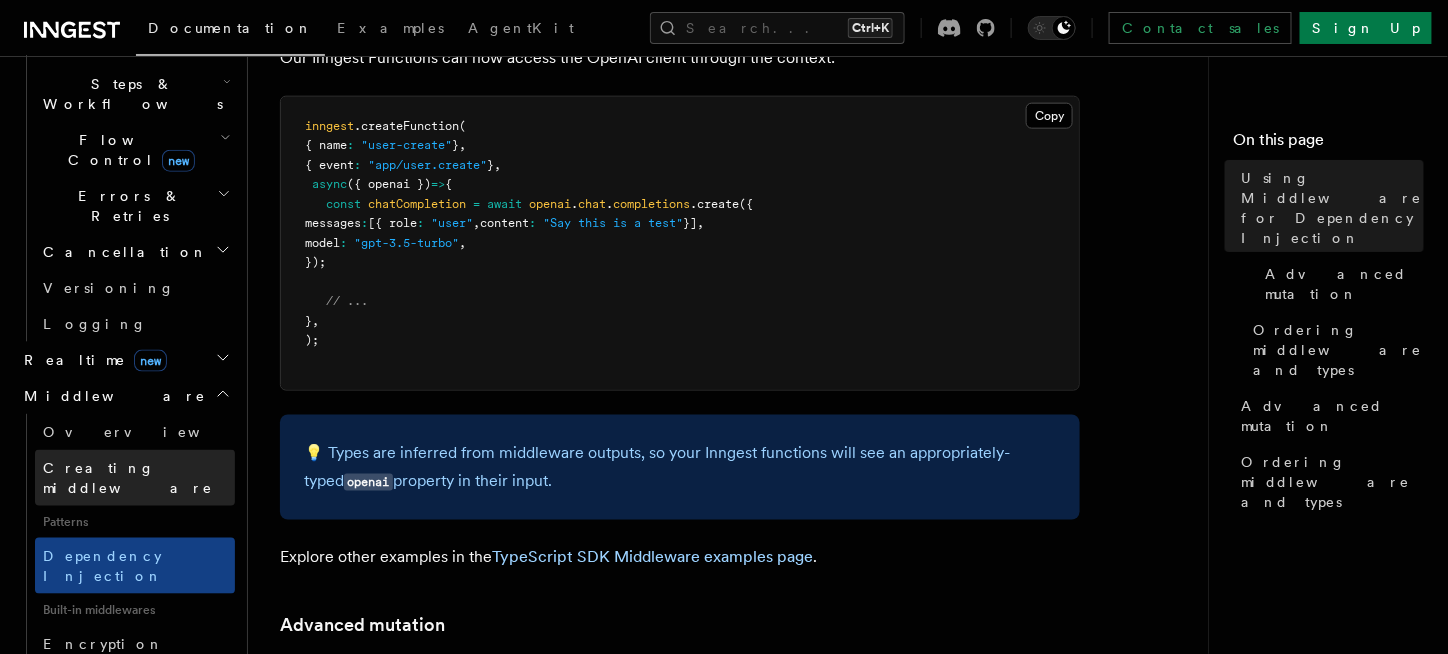 click on "Creating middleware" at bounding box center [128, 478] 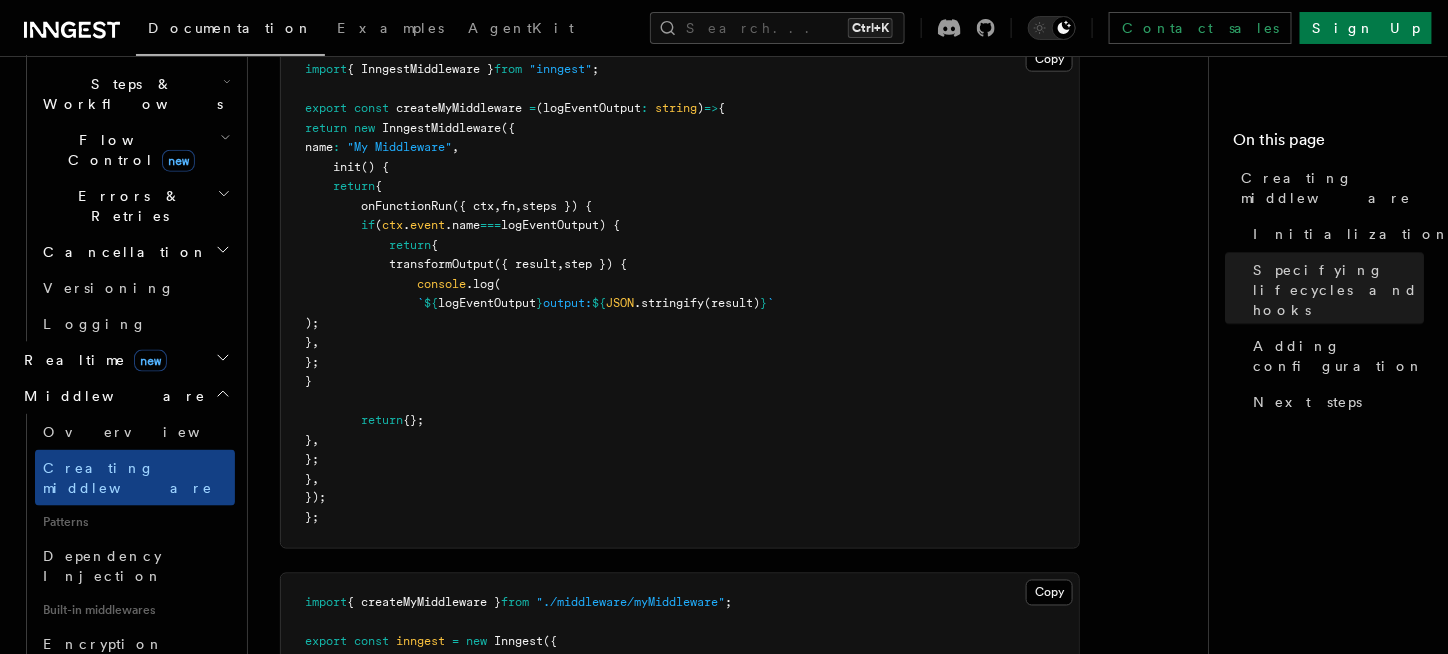scroll, scrollTop: 3333, scrollLeft: 0, axis: vertical 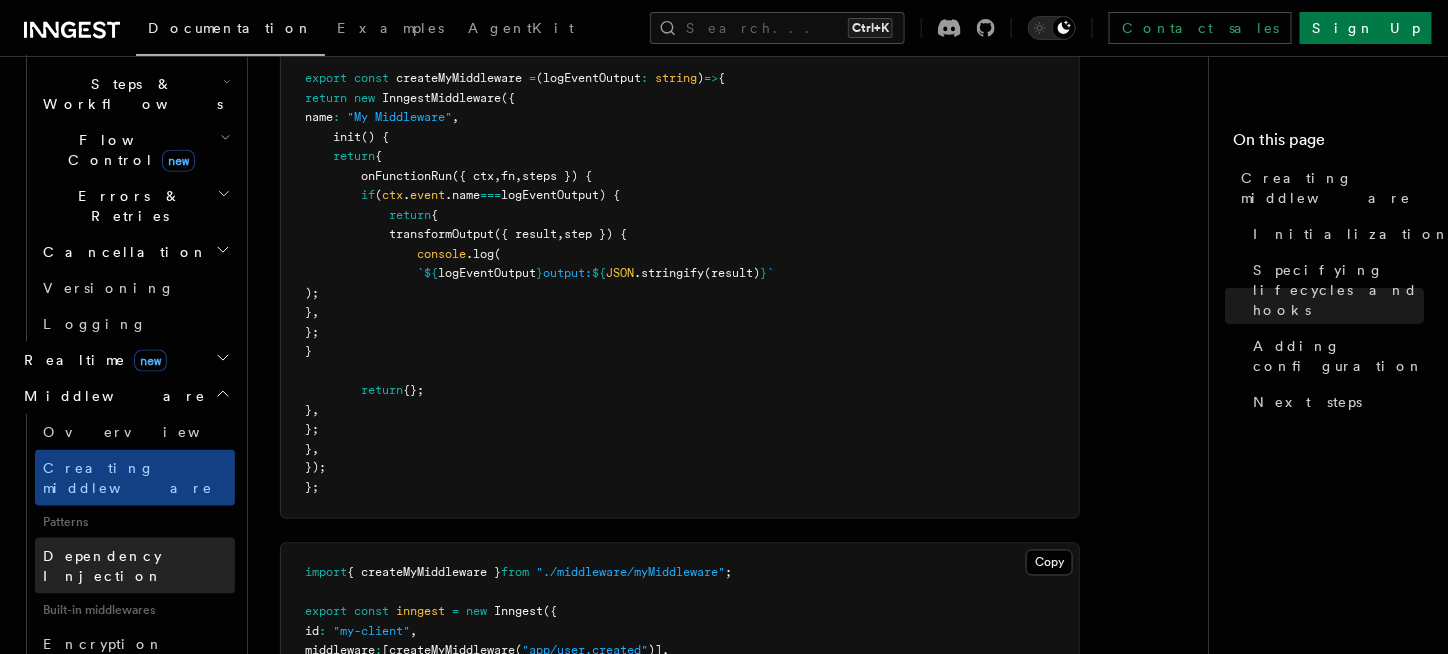 click on "Dependency Injection" at bounding box center (135, 566) 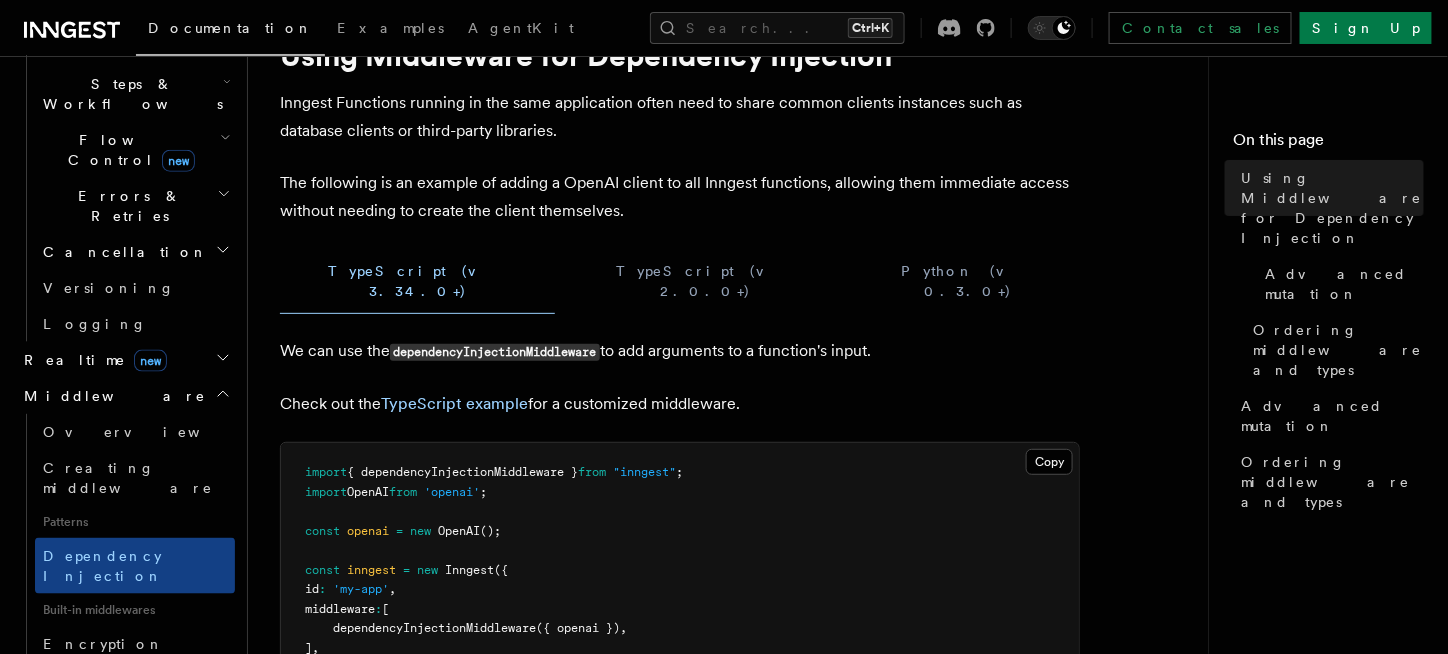 scroll, scrollTop: 333, scrollLeft: 0, axis: vertical 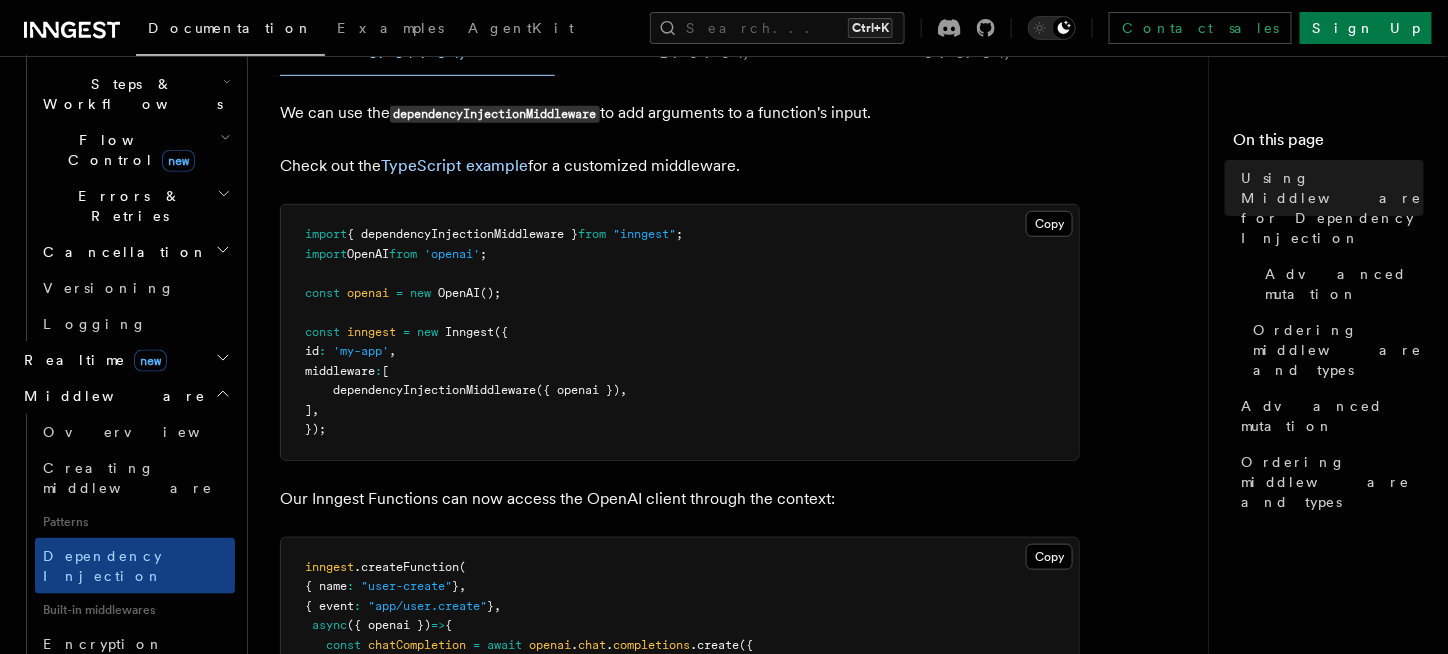 click on "dependencyInjectionMiddleware" at bounding box center [434, 390] 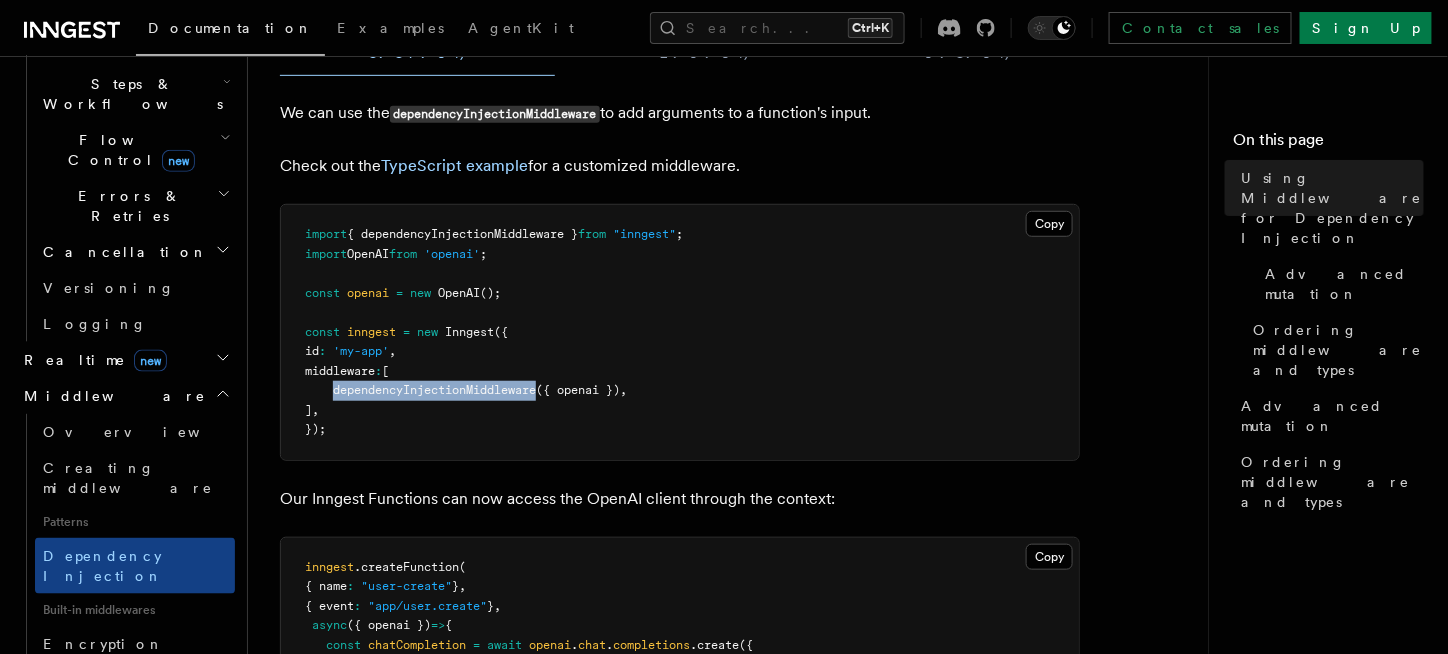 click on "dependencyInjectionMiddleware" at bounding box center (434, 390) 